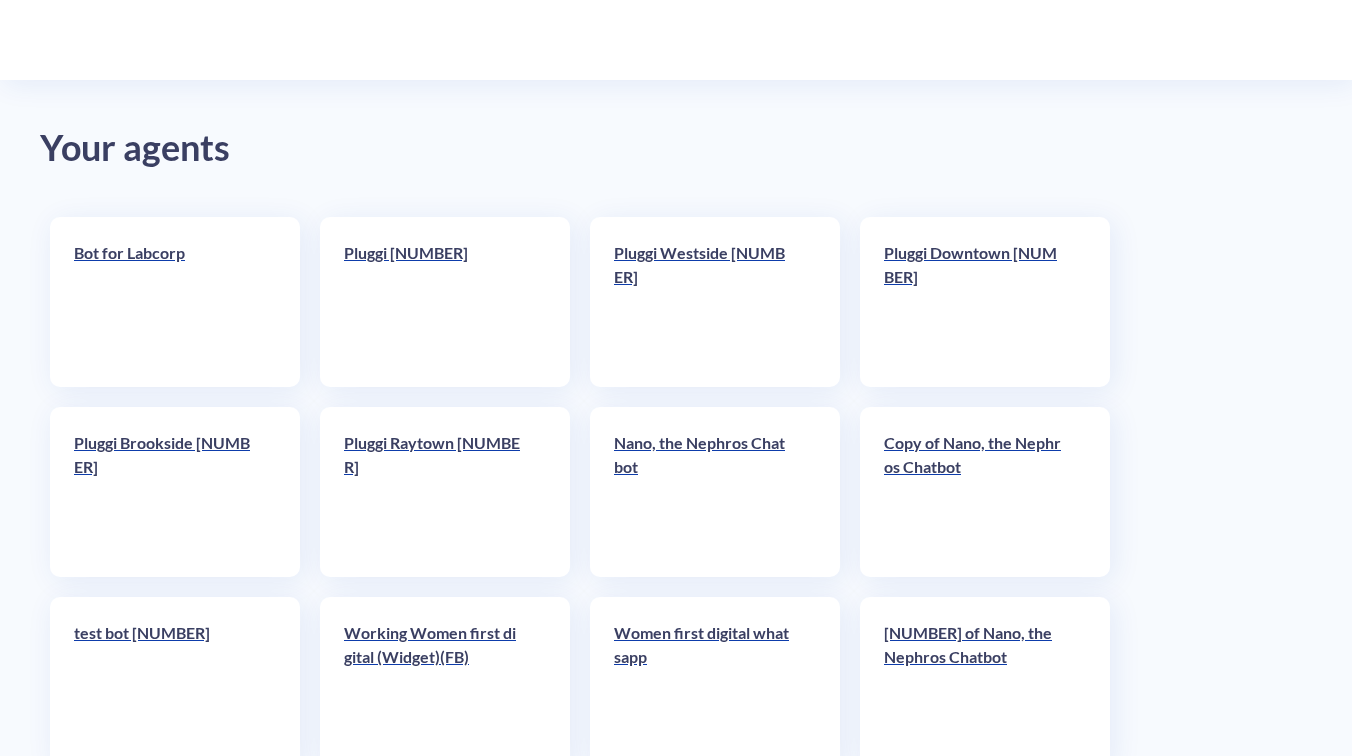 scroll, scrollTop: 0, scrollLeft: 0, axis: both 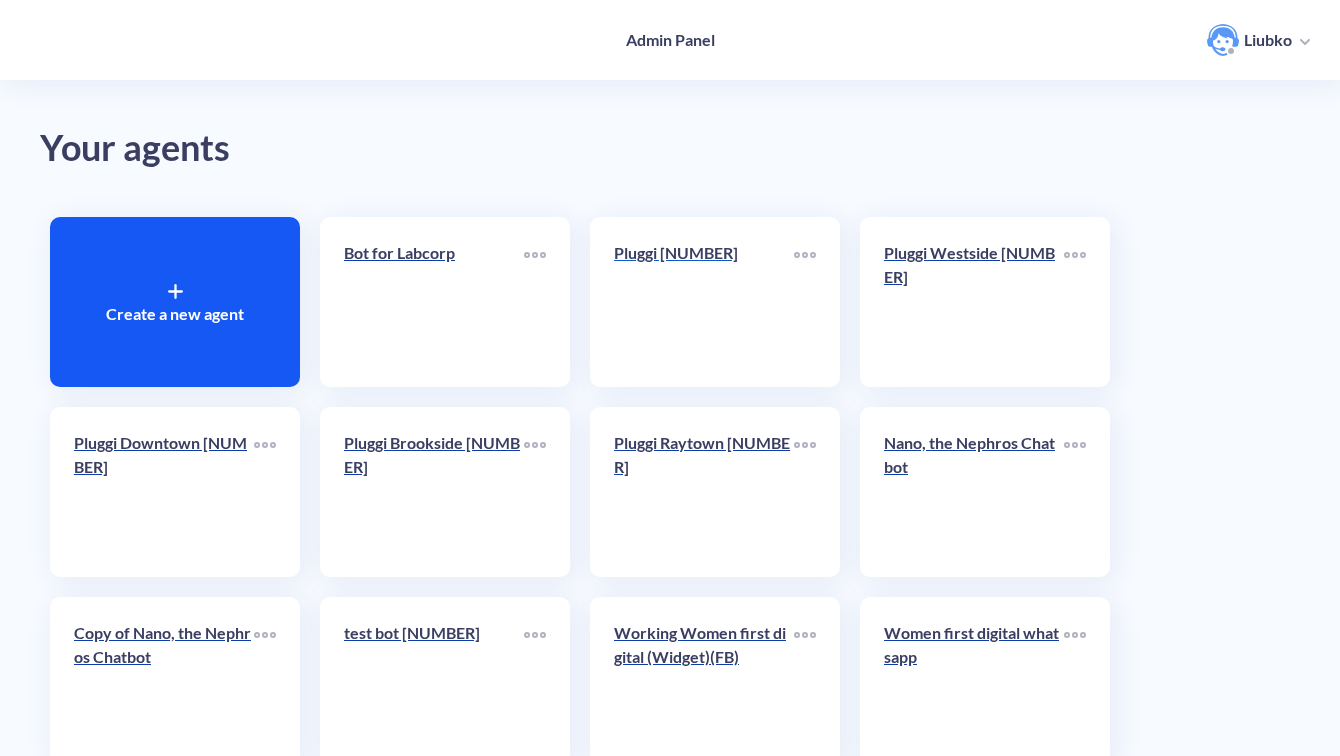 click on "Pluggi [NUMBER]" at bounding box center [704, 253] 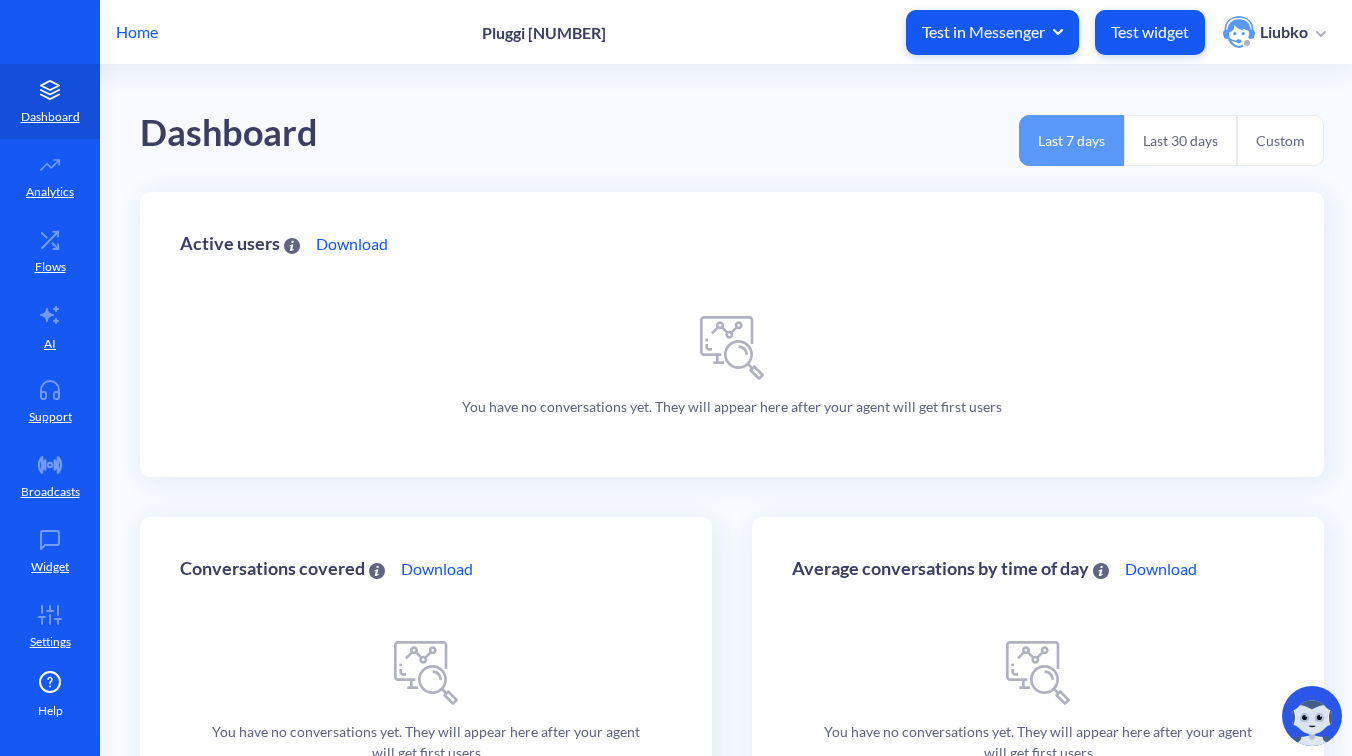 scroll, scrollTop: 0, scrollLeft: 0, axis: both 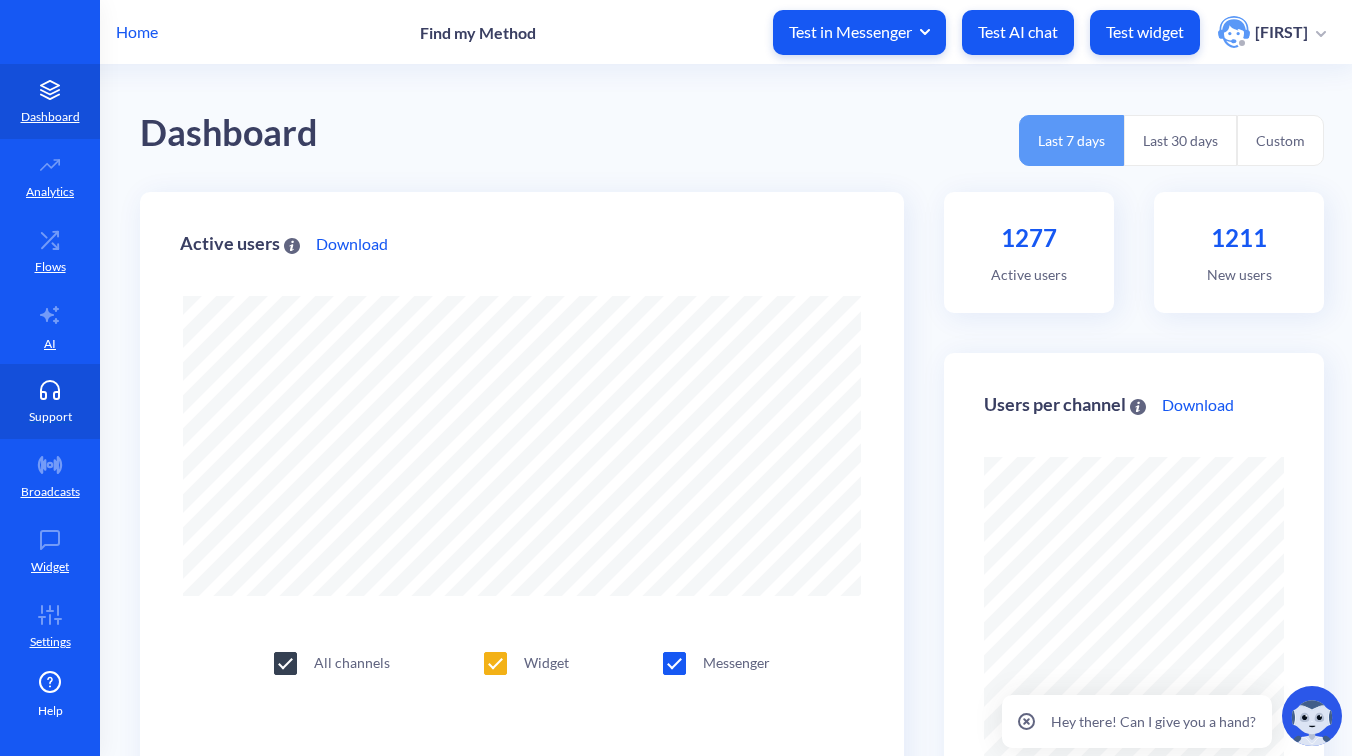 click 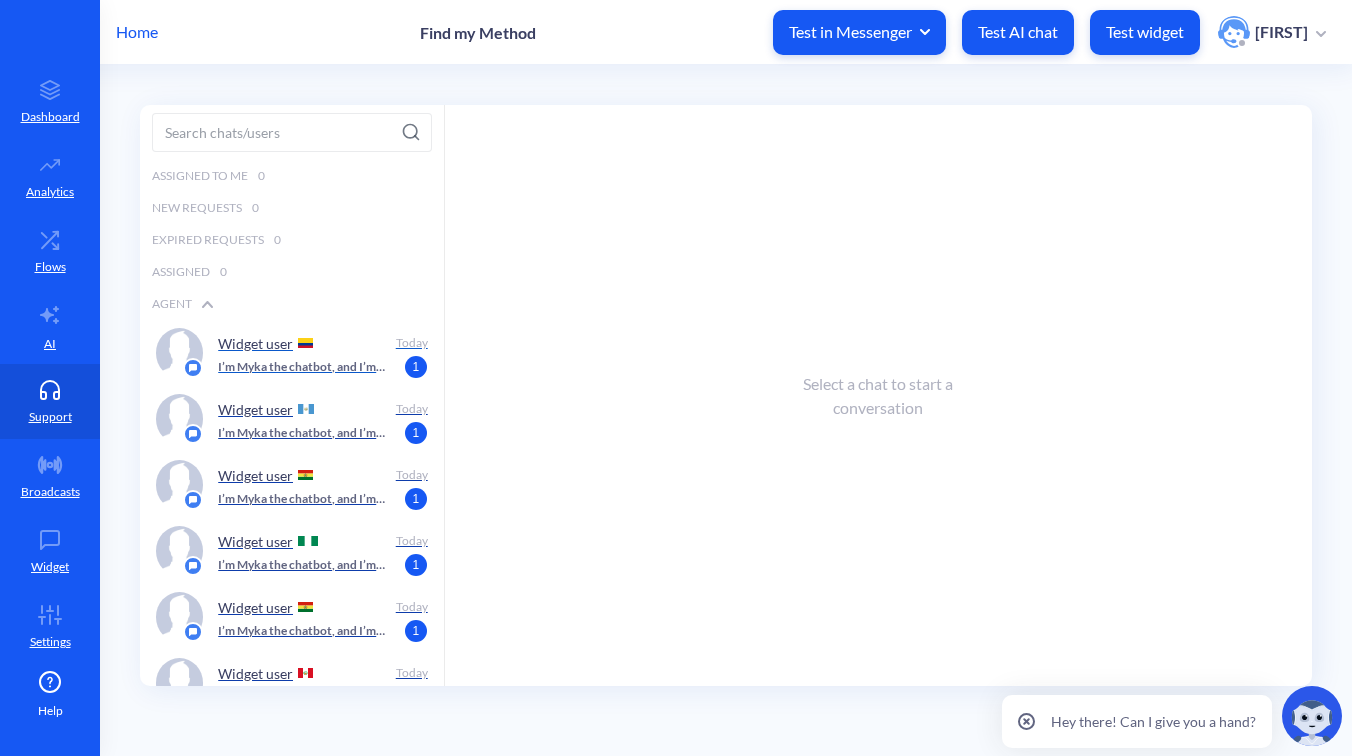 click on "Widget user" at bounding box center (299, 343) 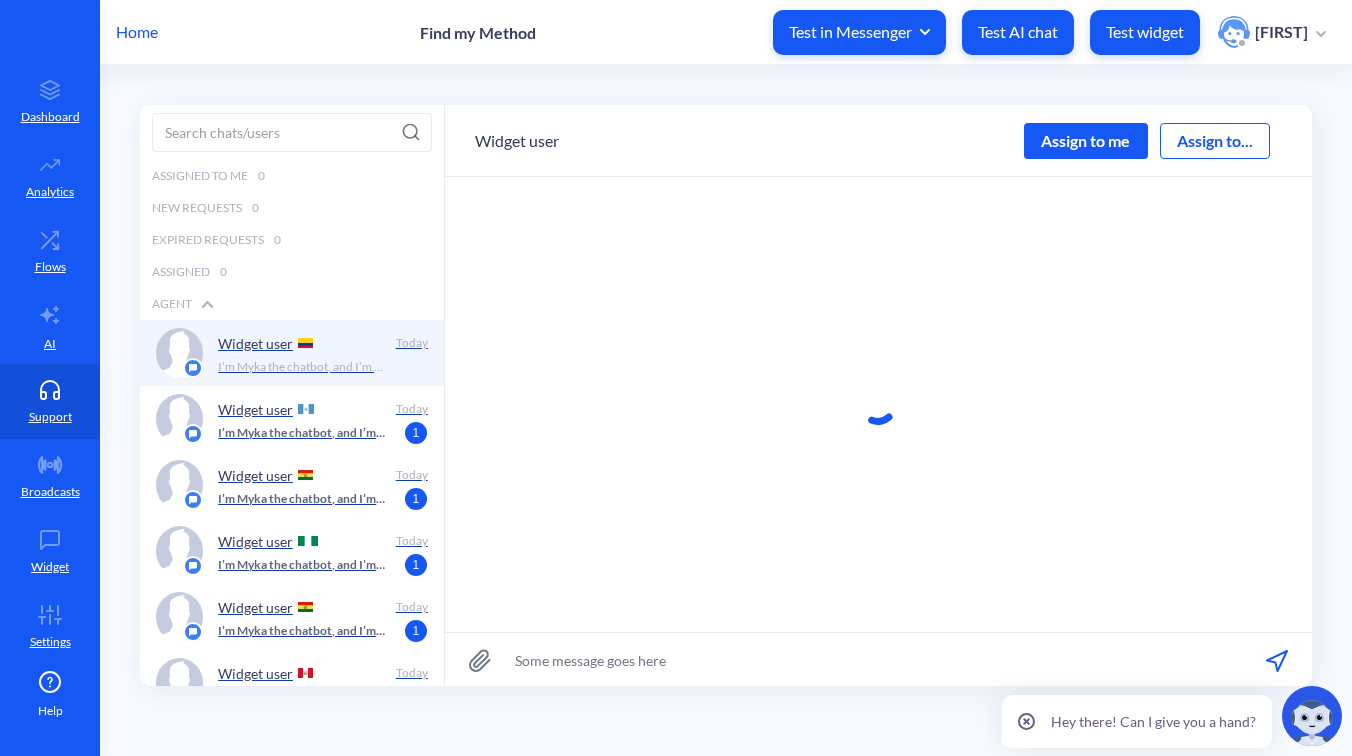 scroll, scrollTop: 1, scrollLeft: 0, axis: vertical 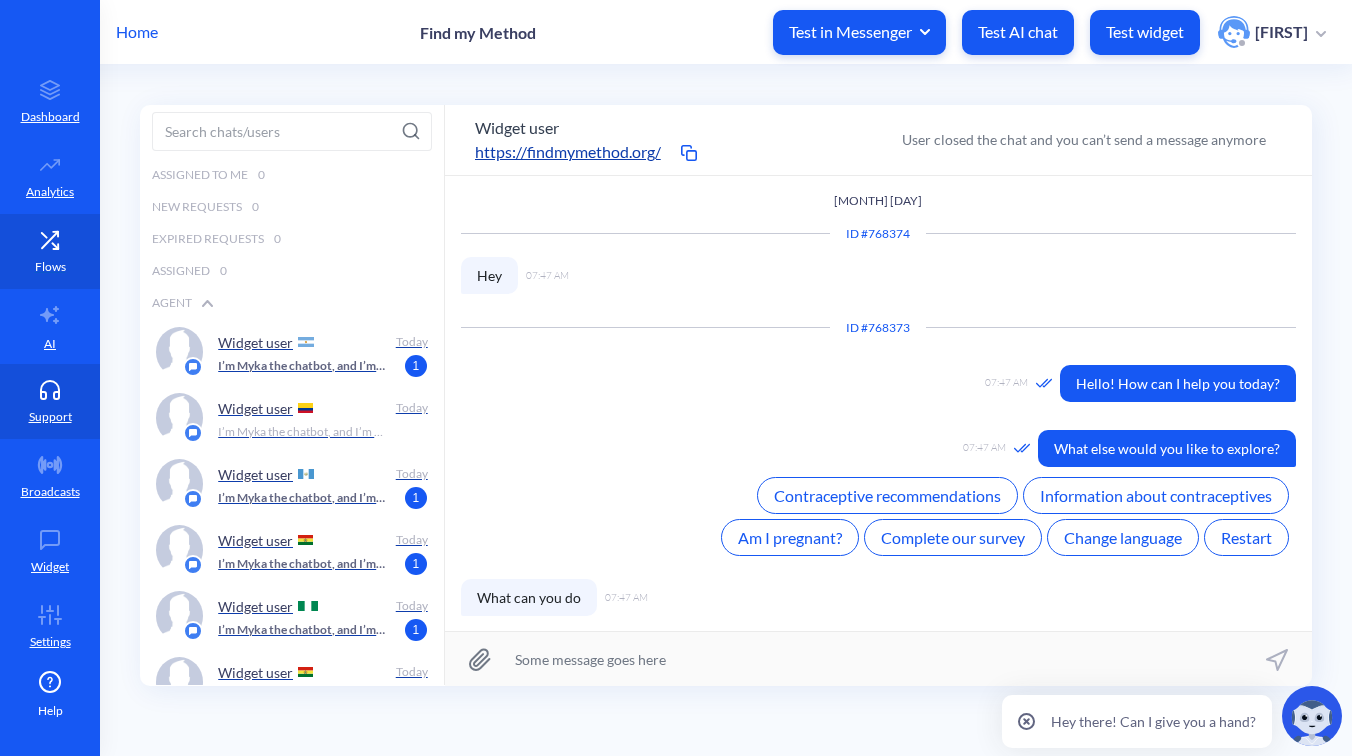 click 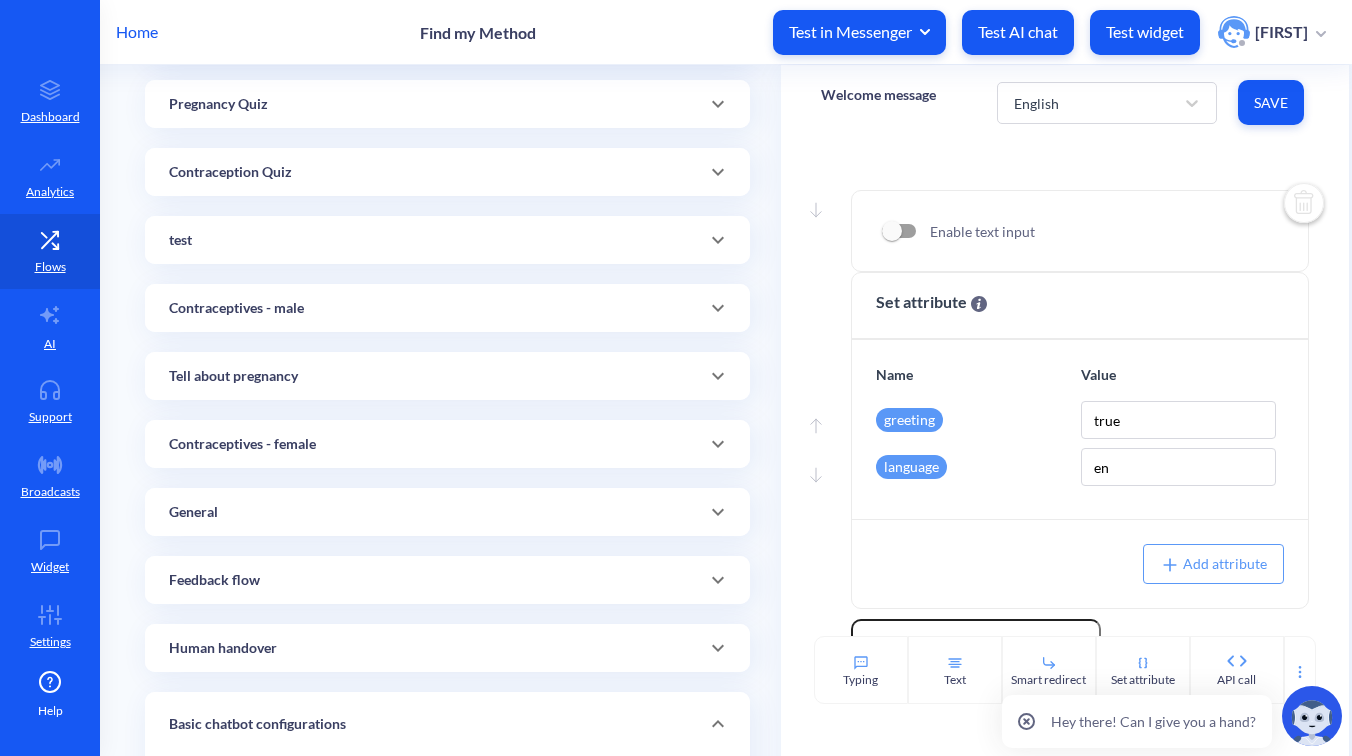 scroll, scrollTop: 794, scrollLeft: 0, axis: vertical 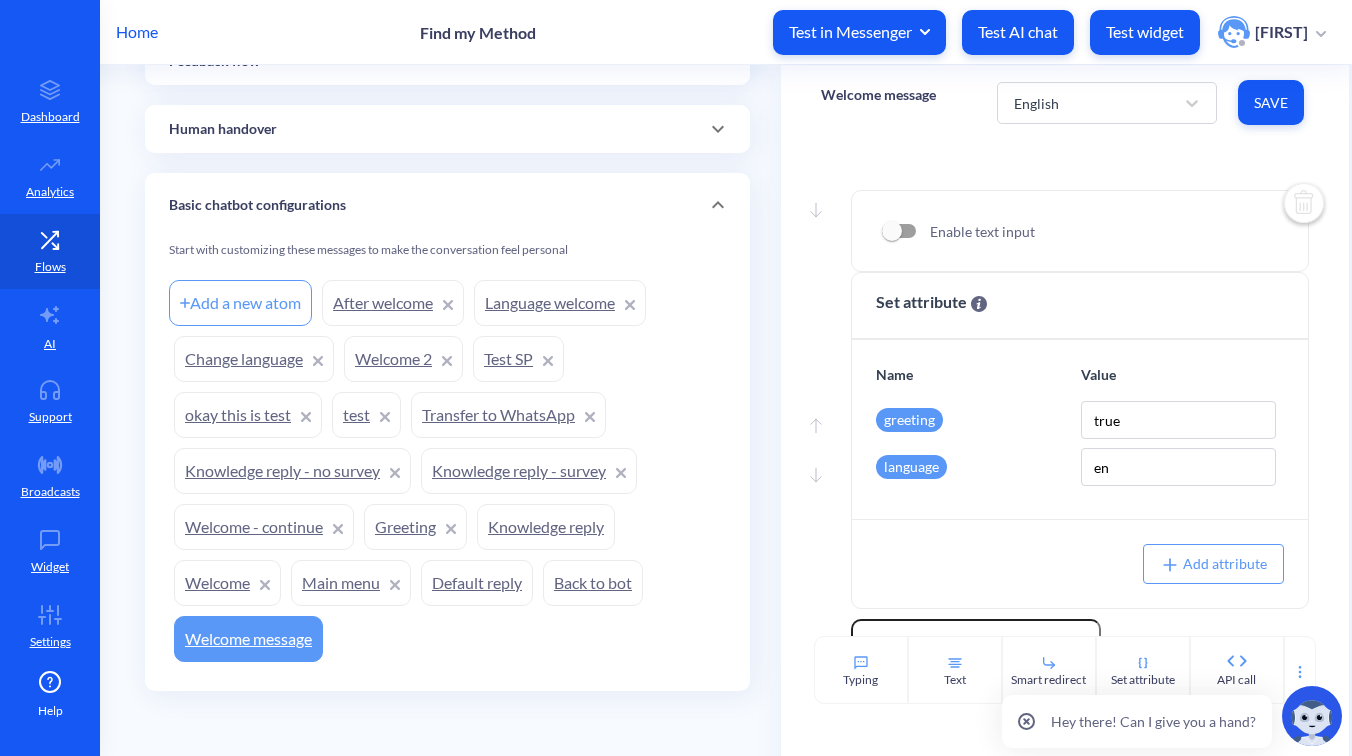click on "Knowledge reply - survey" at bounding box center (529, 471) 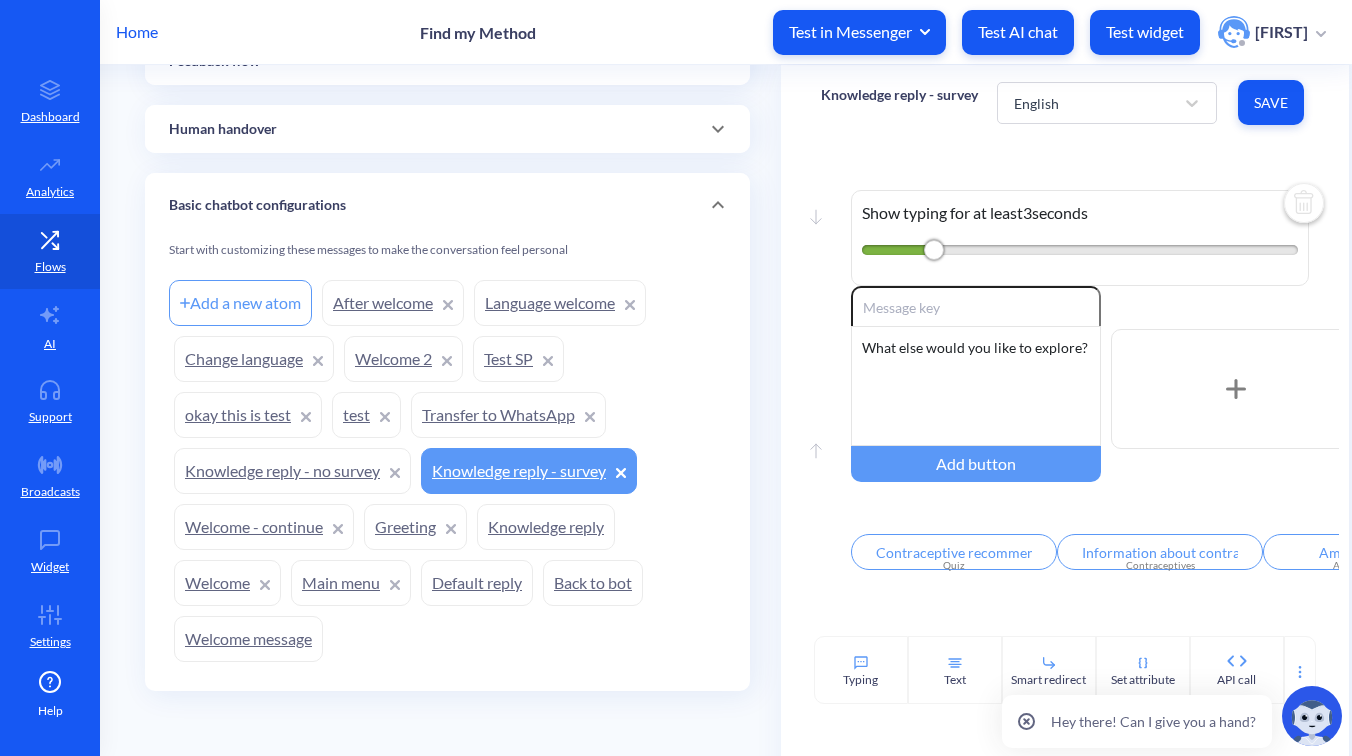 click on "Knowledge reply - survey" at bounding box center (899, 95) 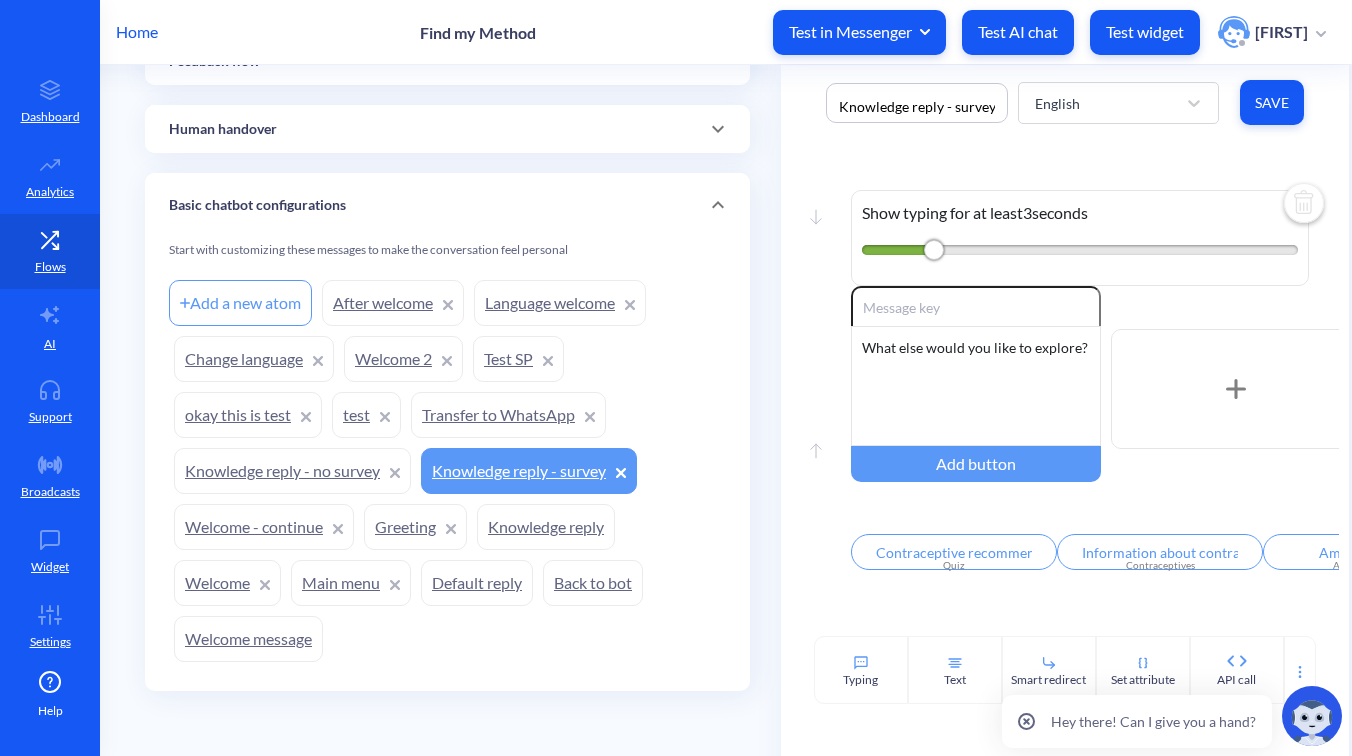 scroll, scrollTop: 0, scrollLeft: 6, axis: horizontal 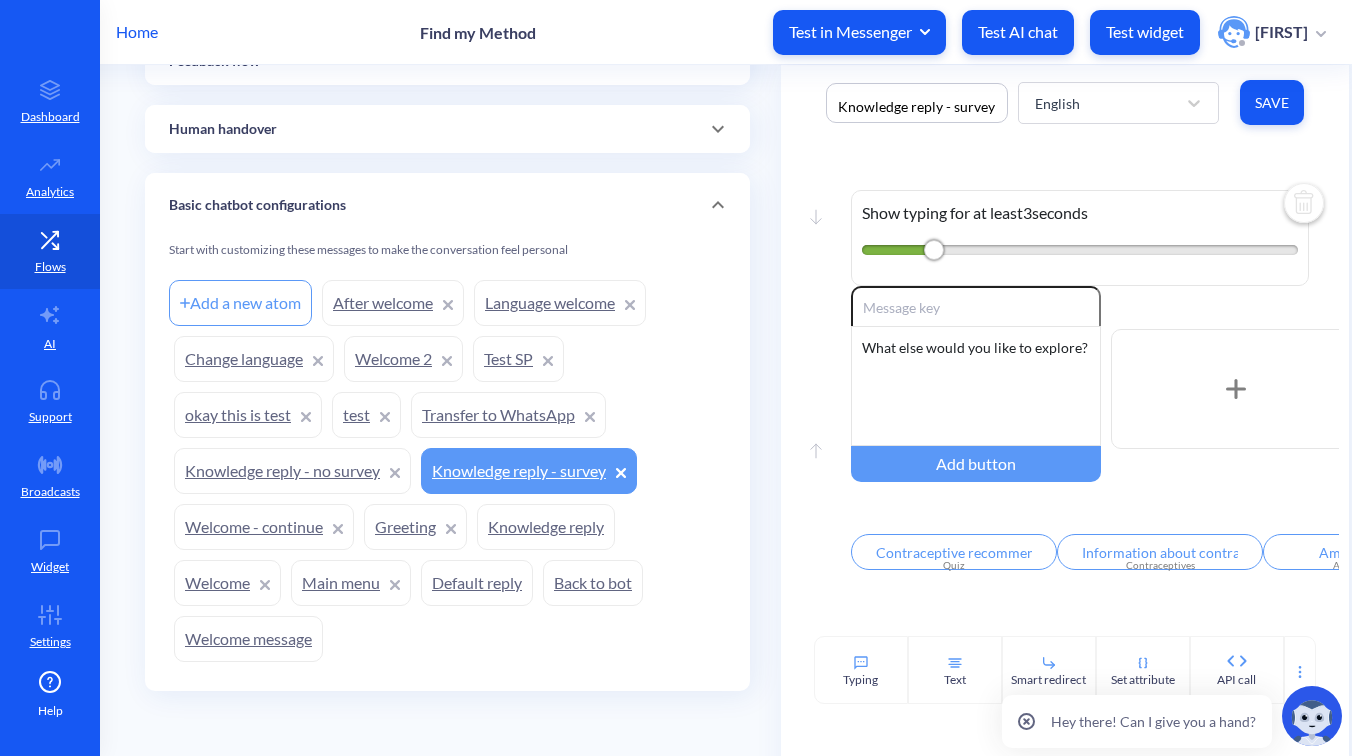 click on "Move  down Show typing for at least  3  seconds Move  up Enable reactions What else would you like to explore? Add button Contraceptive recommendations Quiz Information about contraceptives Contraceptives Am I pregnant? Am i pregnant? Complete our survey Survey logic Change language Change language Restart Welcome + Add Quick Reply" at bounding box center [1065, 388] 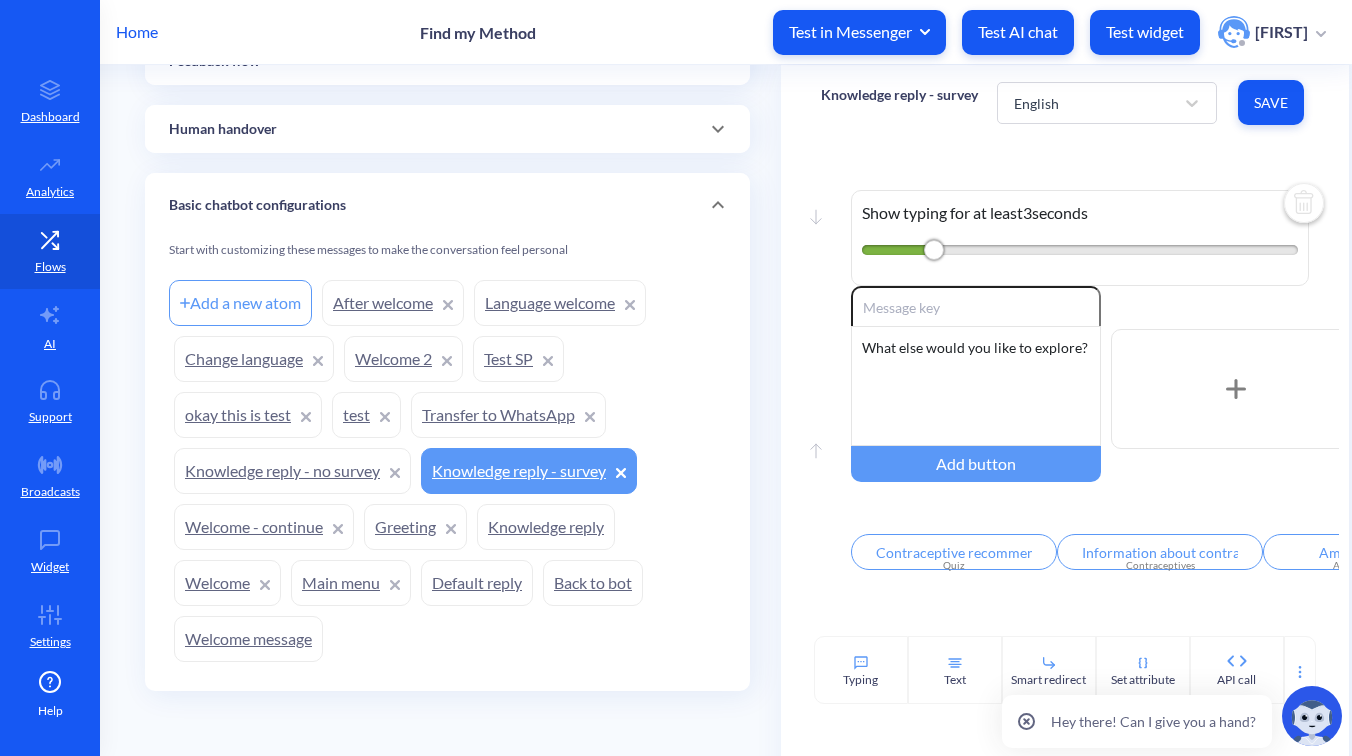 click on "Knowledge reply - no survey" at bounding box center [292, 471] 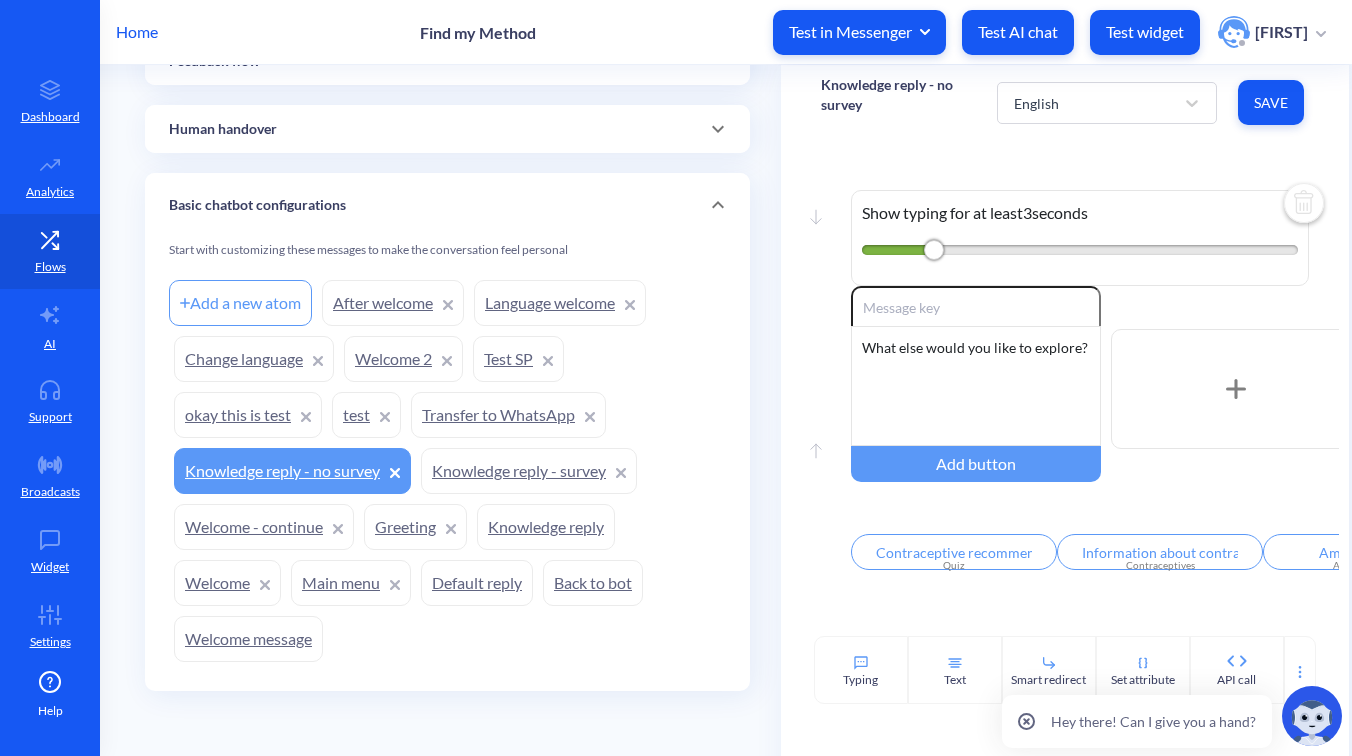 click on "Knowledge reply - no survey" at bounding box center (909, 95) 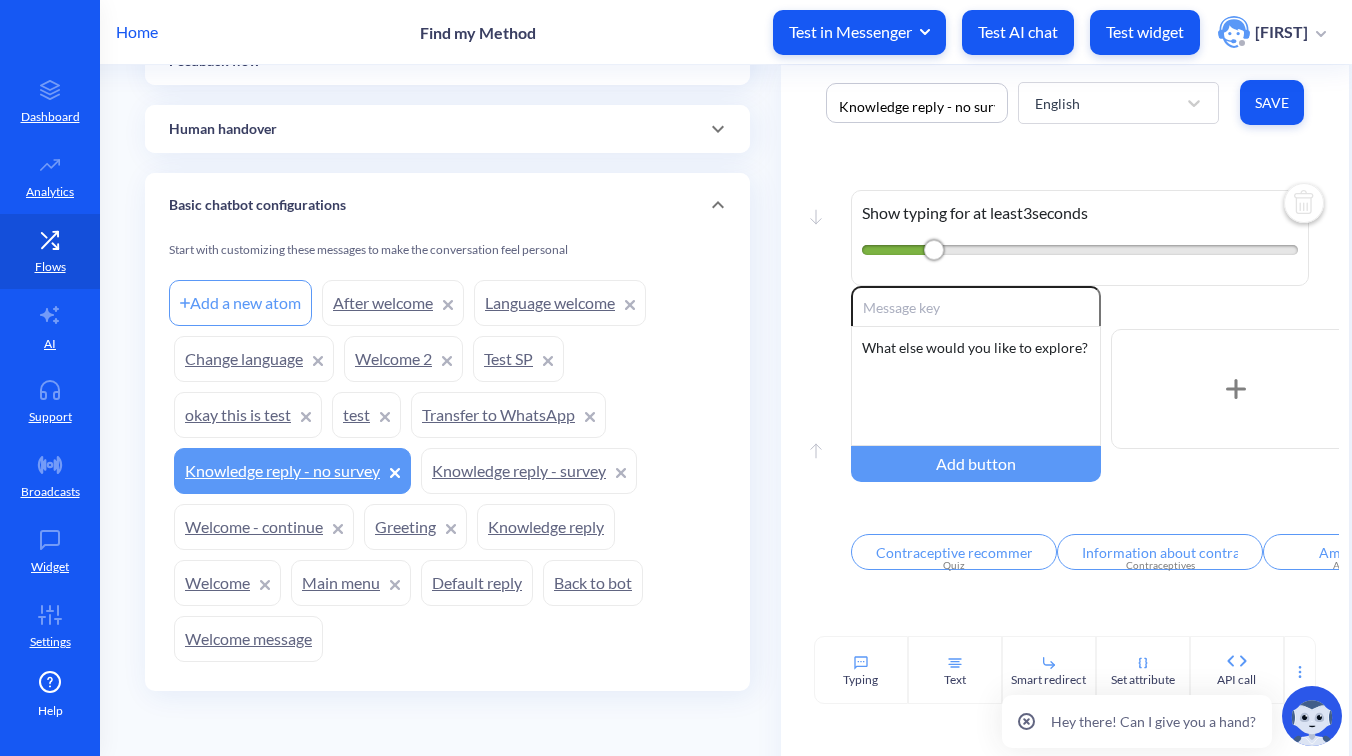 scroll, scrollTop: 0, scrollLeft: 24, axis: horizontal 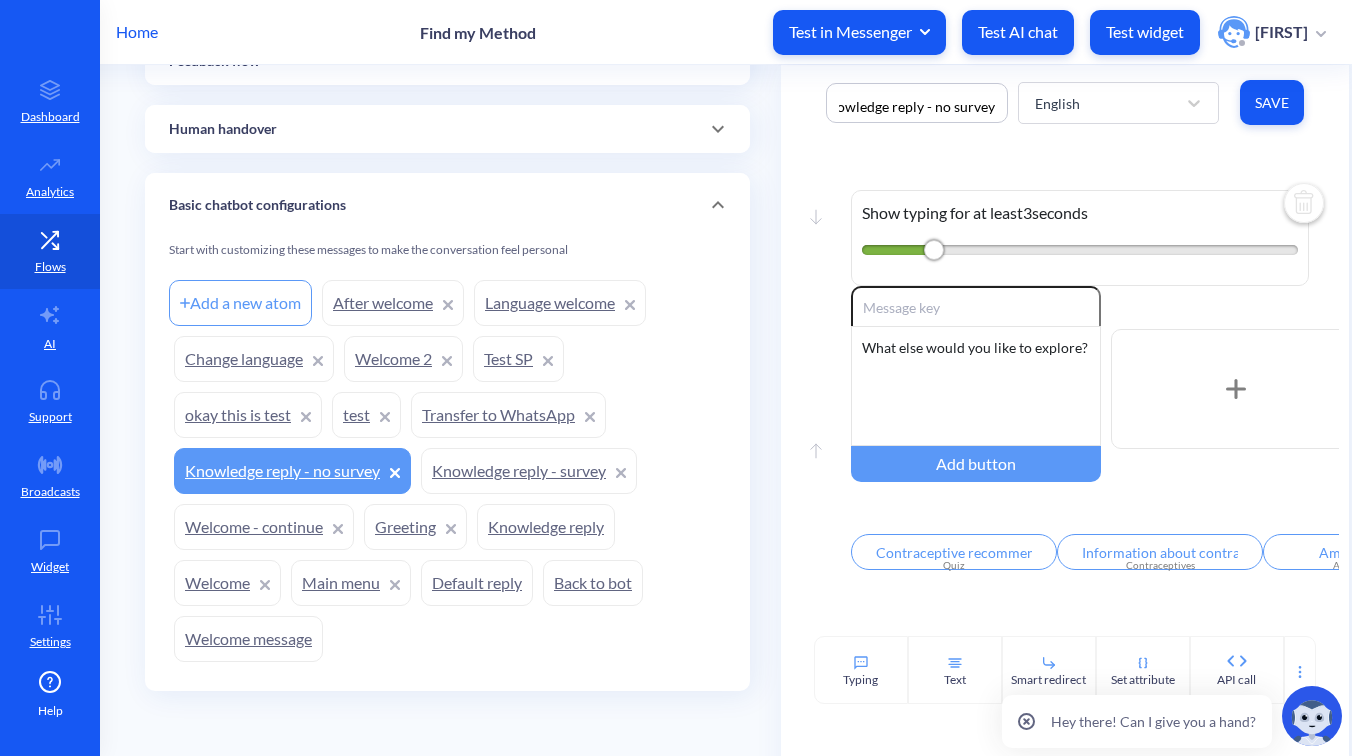 click on "Move  down Show typing for at least  3  seconds Move  up Enable reactions What else would you like to explore? Add button Contraceptive recommendations Quiz Information about contraceptives Contraceptives Am I pregnant? Am i pregnant? Change language Change language Restart Welcome + Add Quick Reply" at bounding box center (1065, 388) 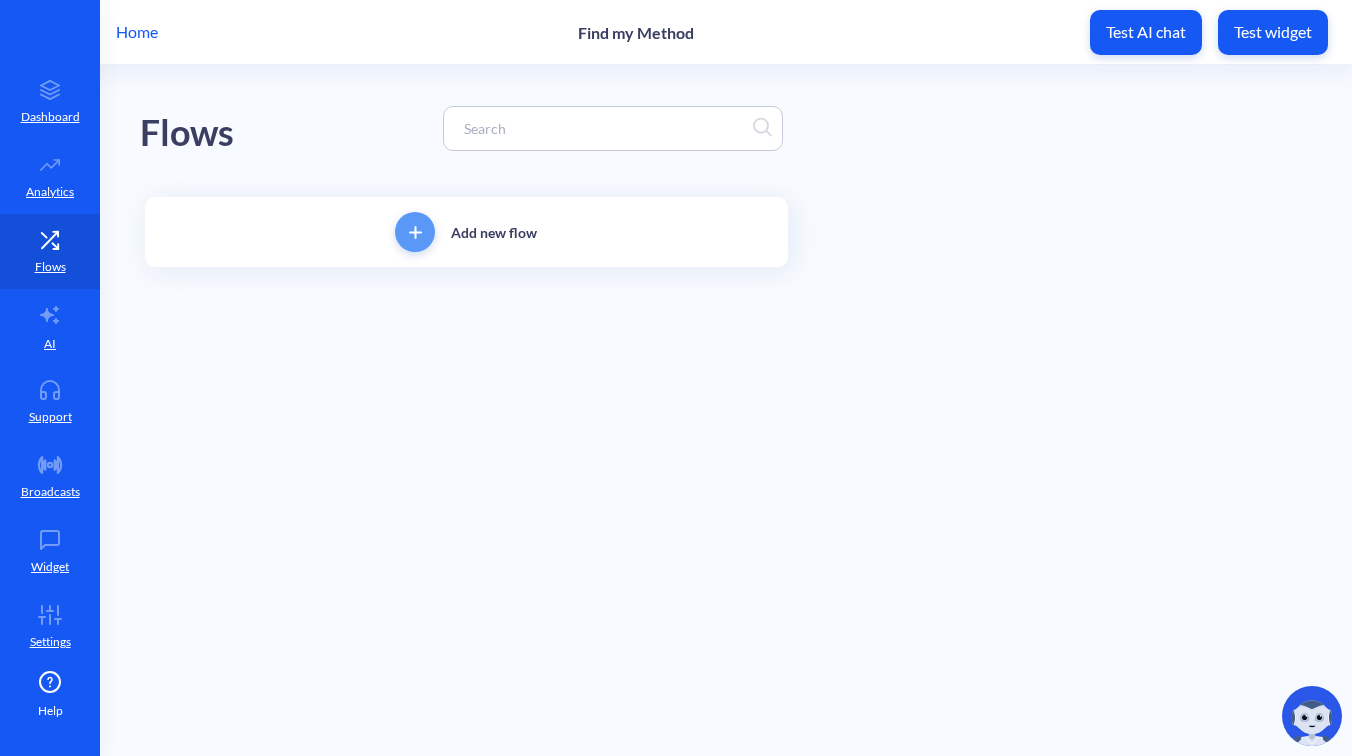scroll, scrollTop: 0, scrollLeft: 0, axis: both 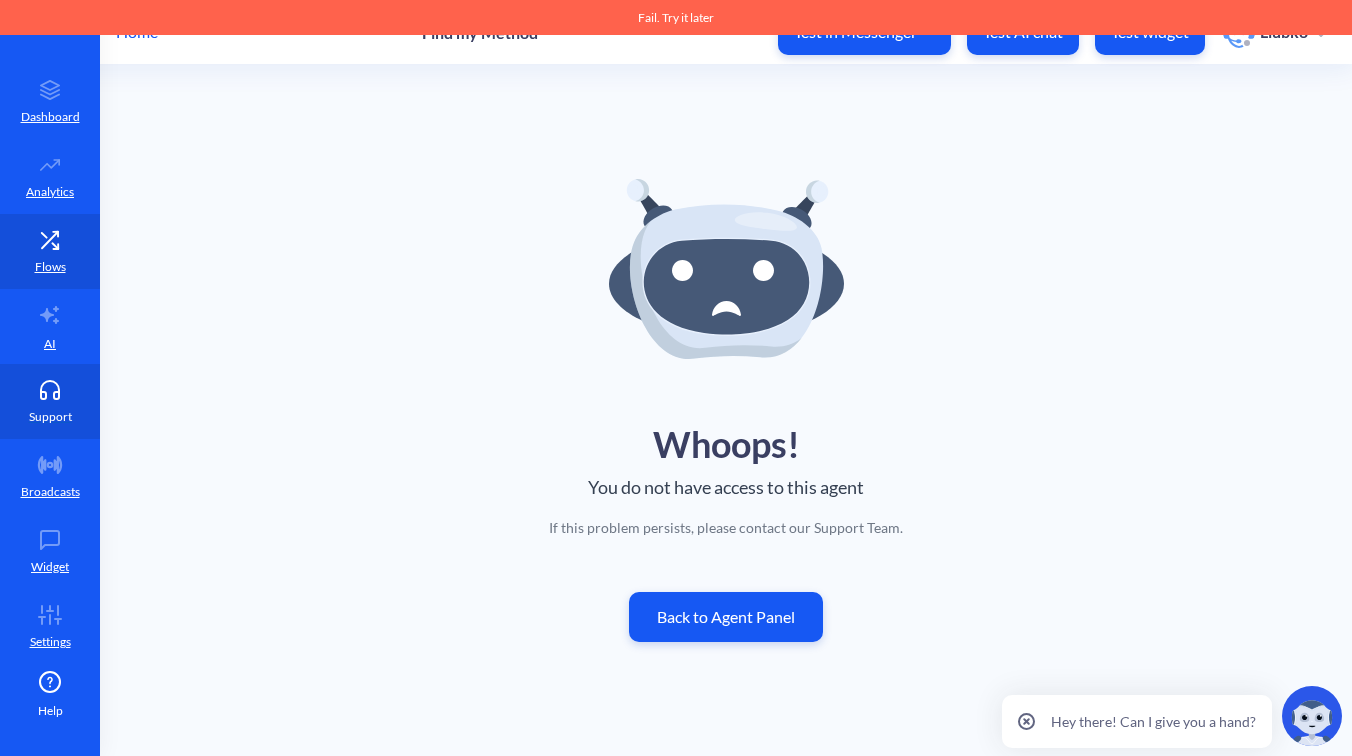 click on "Support" at bounding box center (50, 417) 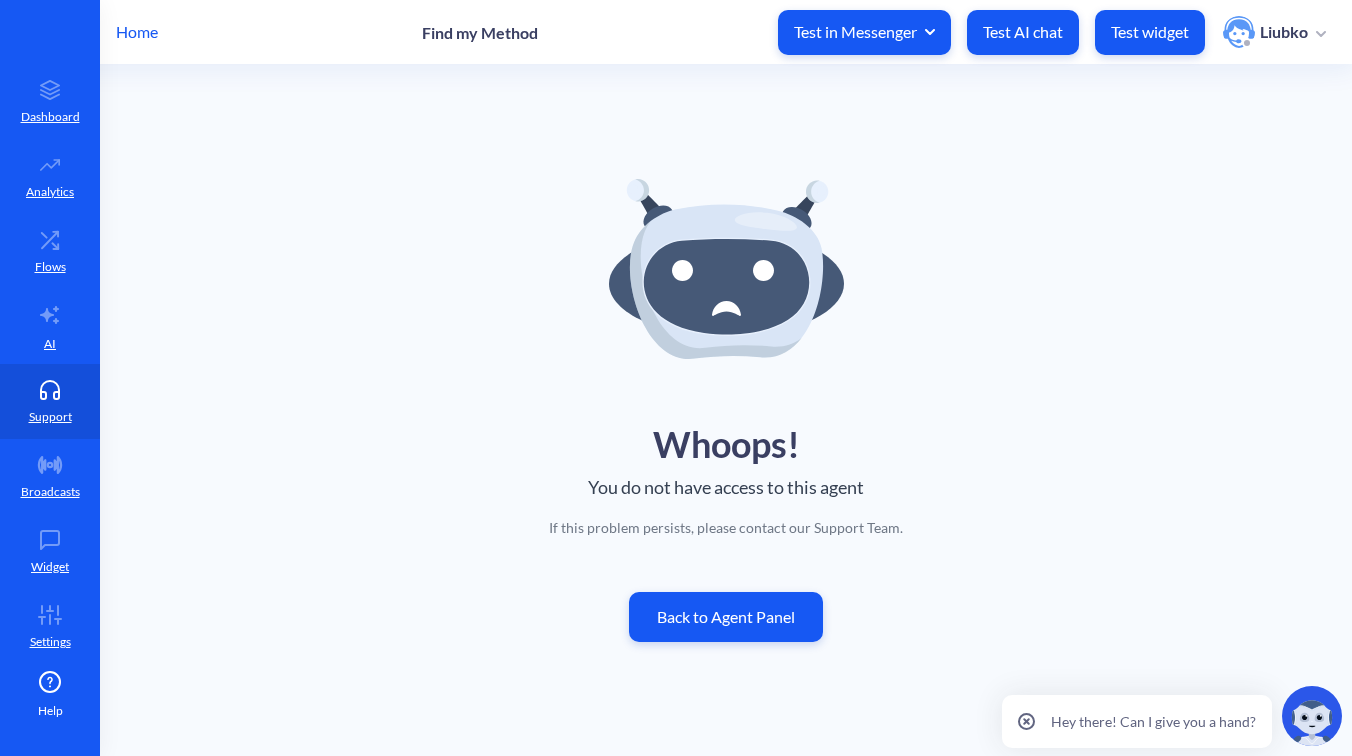 click on "Home" at bounding box center (137, 32) 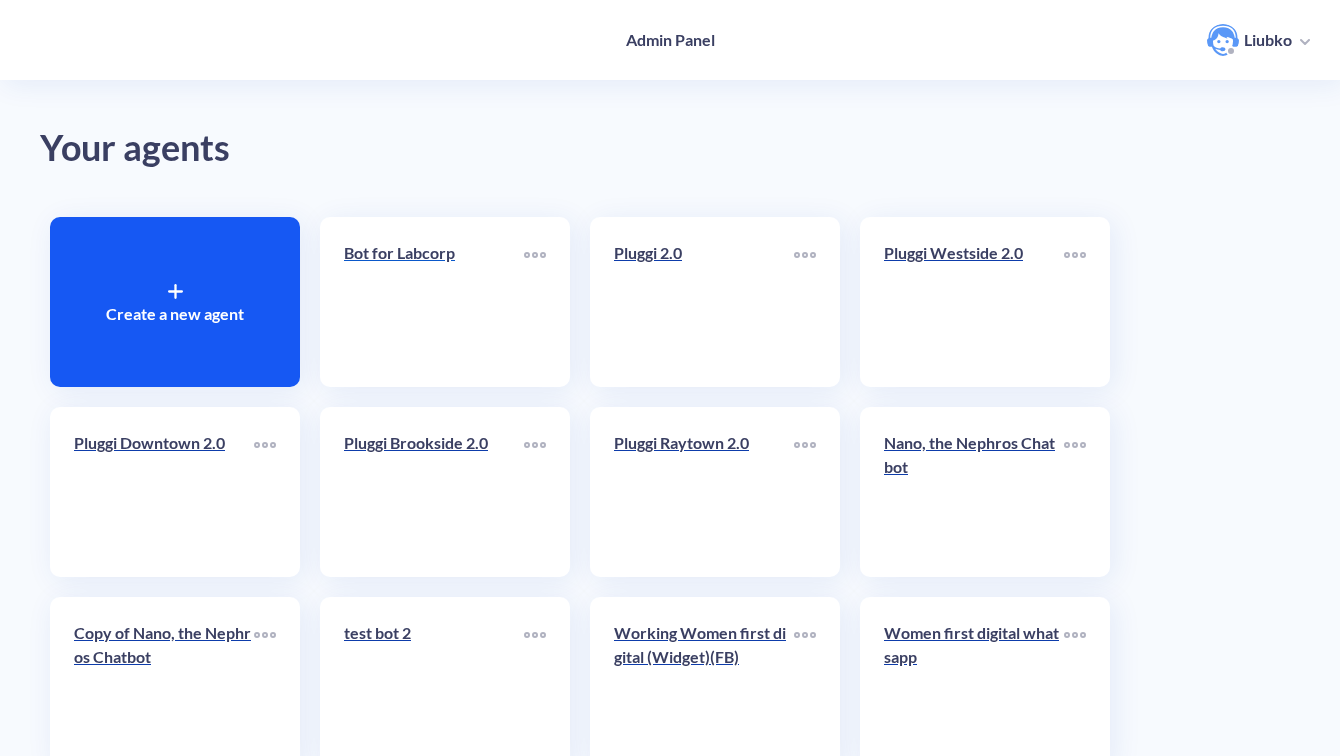 click on "Bot for Labcorp" at bounding box center [434, 302] 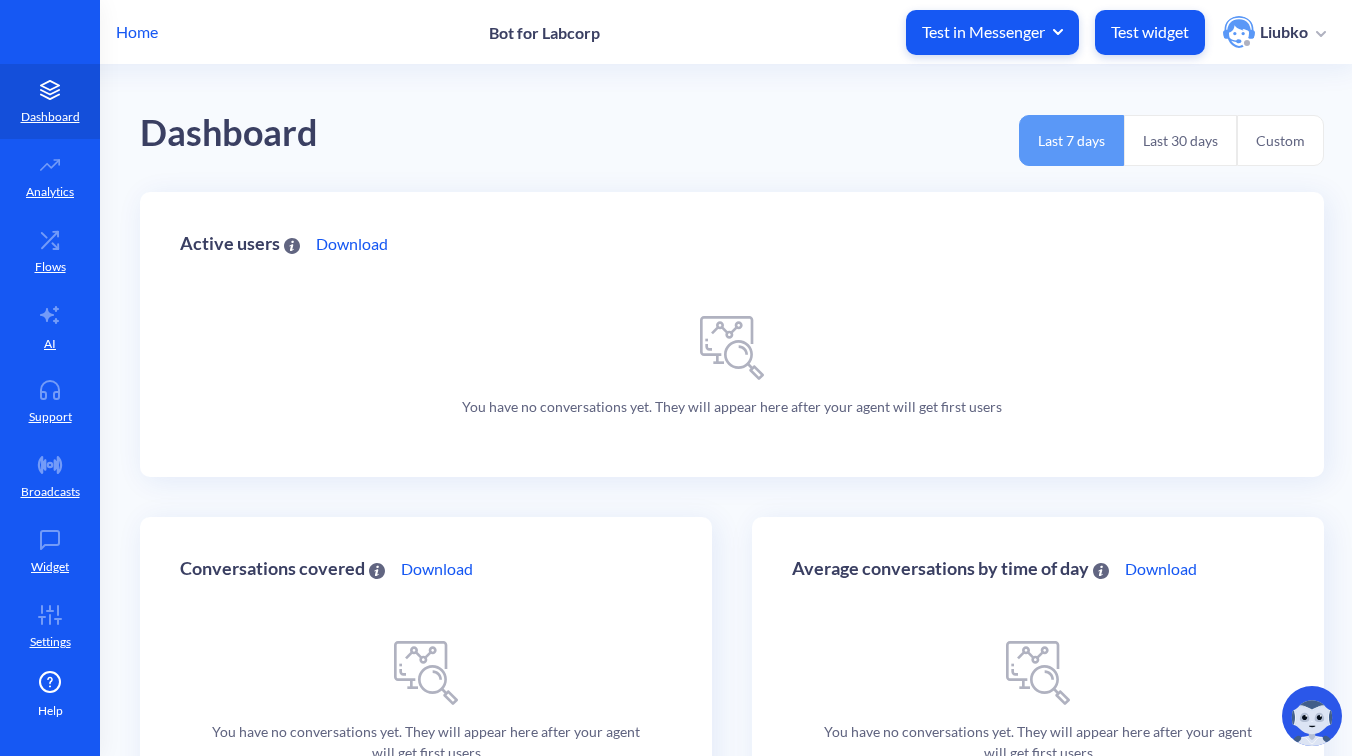 scroll, scrollTop: 0, scrollLeft: 0, axis: both 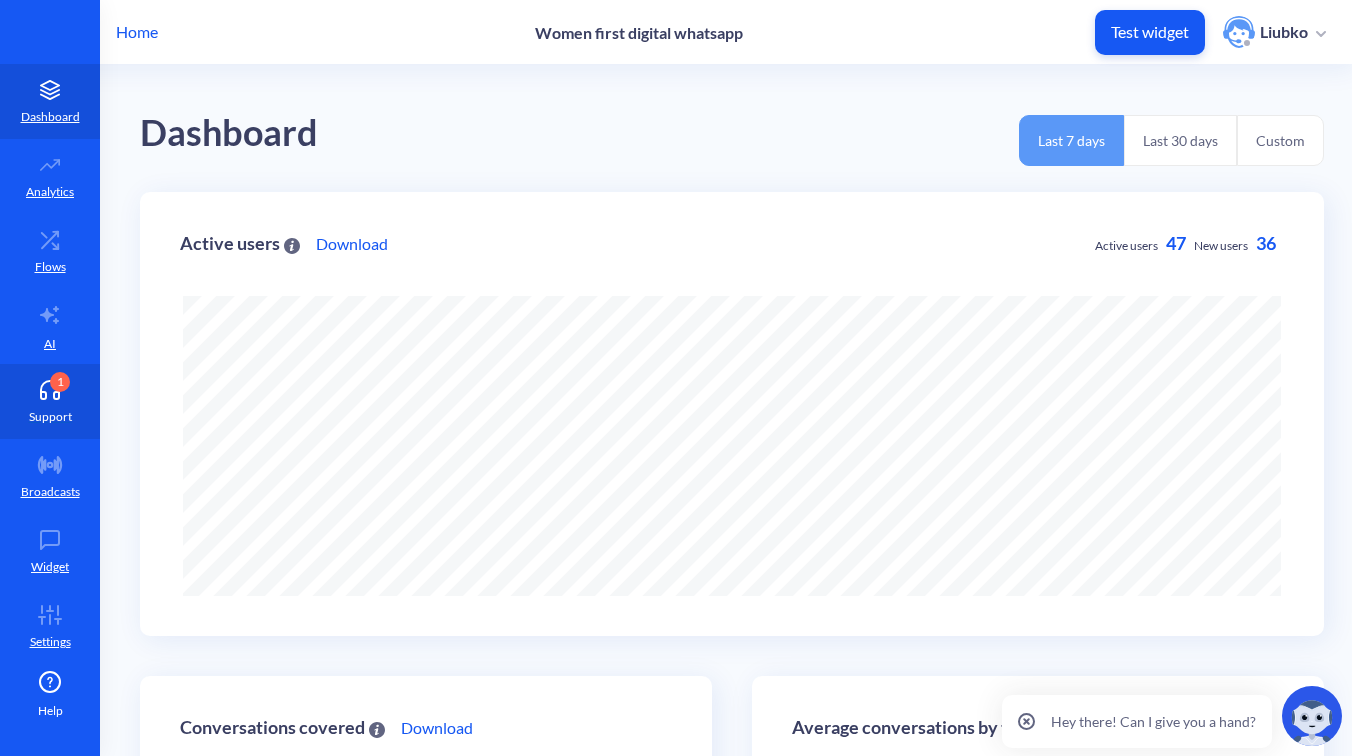 click on "Support" at bounding box center [50, 417] 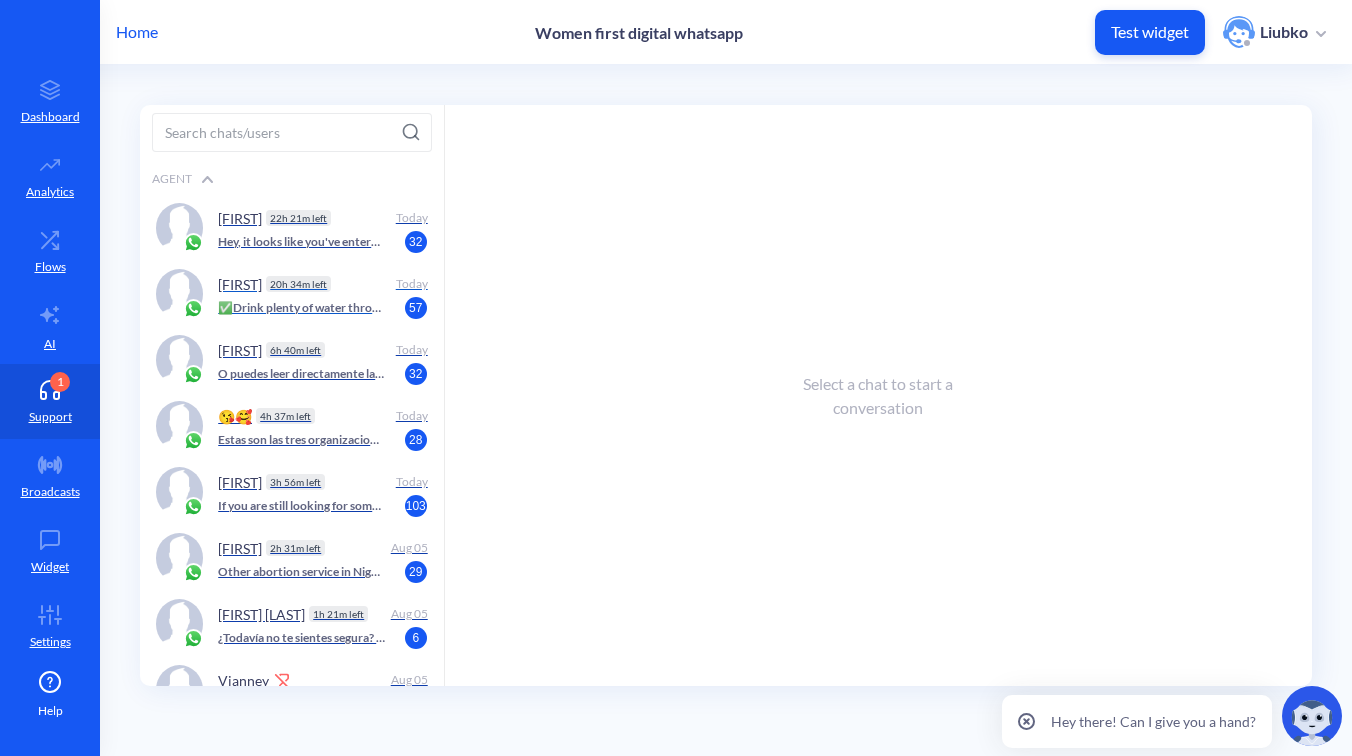 scroll, scrollTop: 0, scrollLeft: 0, axis: both 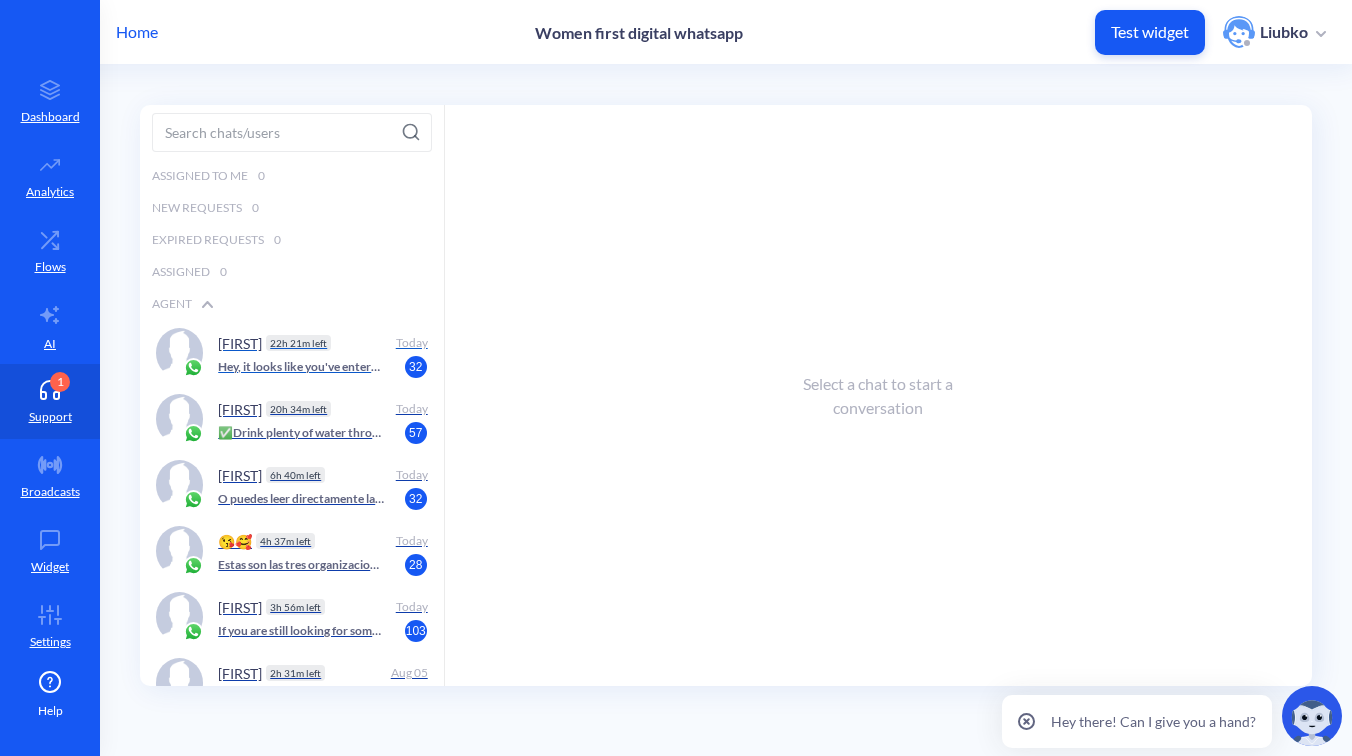 click on "Aisha 🥰   22h 21m left" at bounding box center [299, 343] 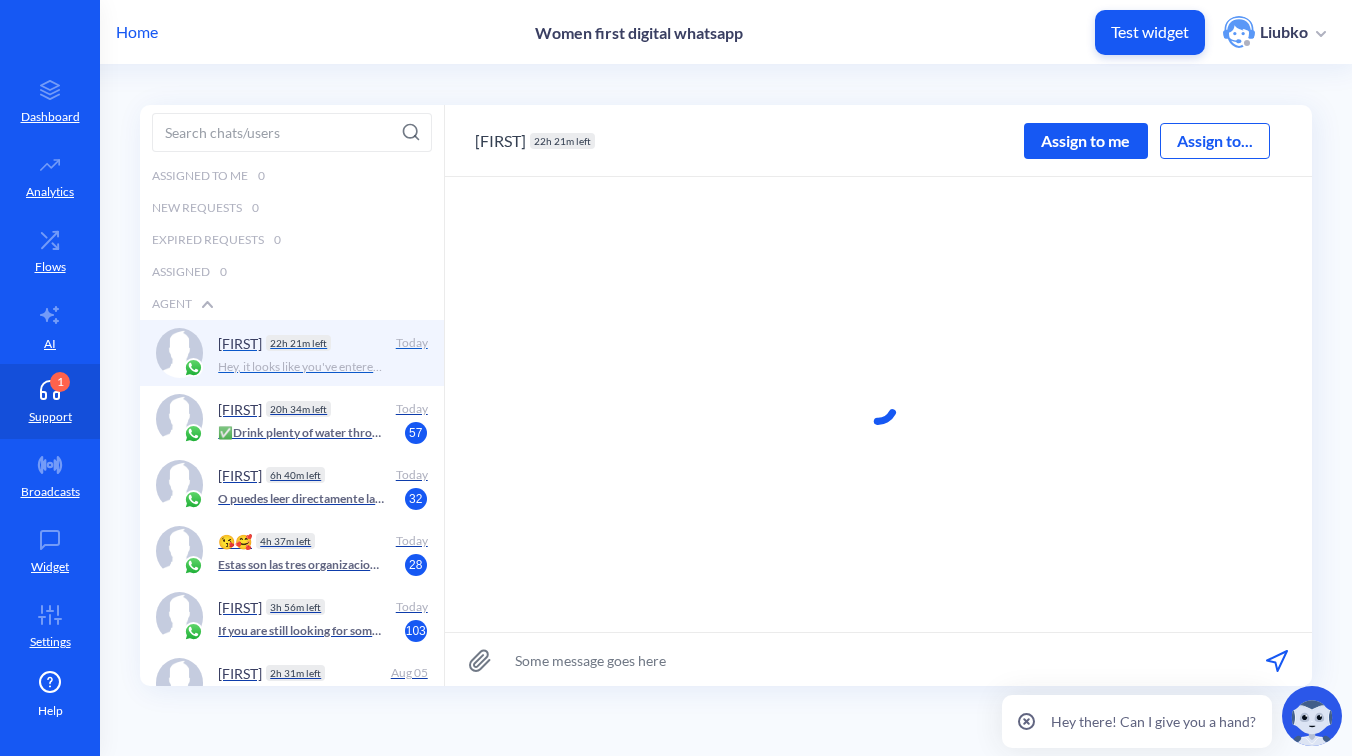scroll, scrollTop: 634, scrollLeft: 0, axis: vertical 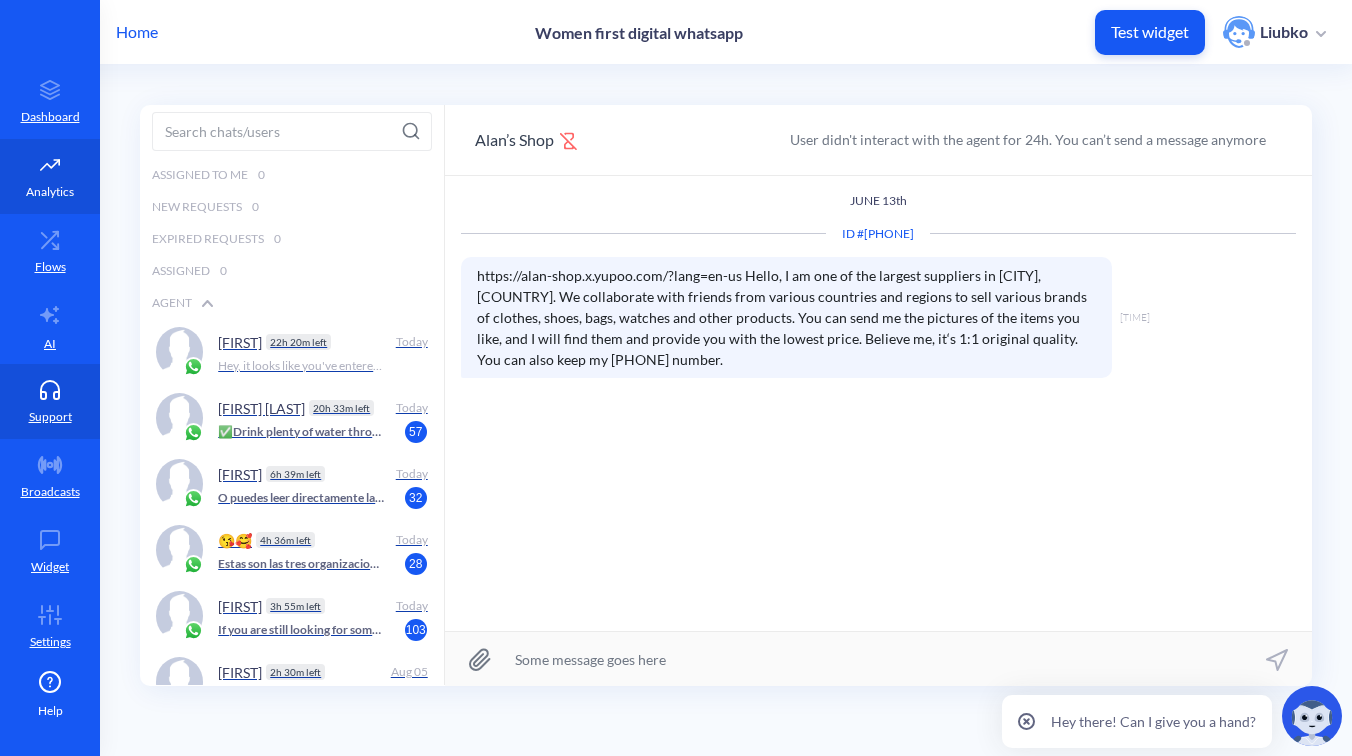 click on "Analytics" at bounding box center [50, 176] 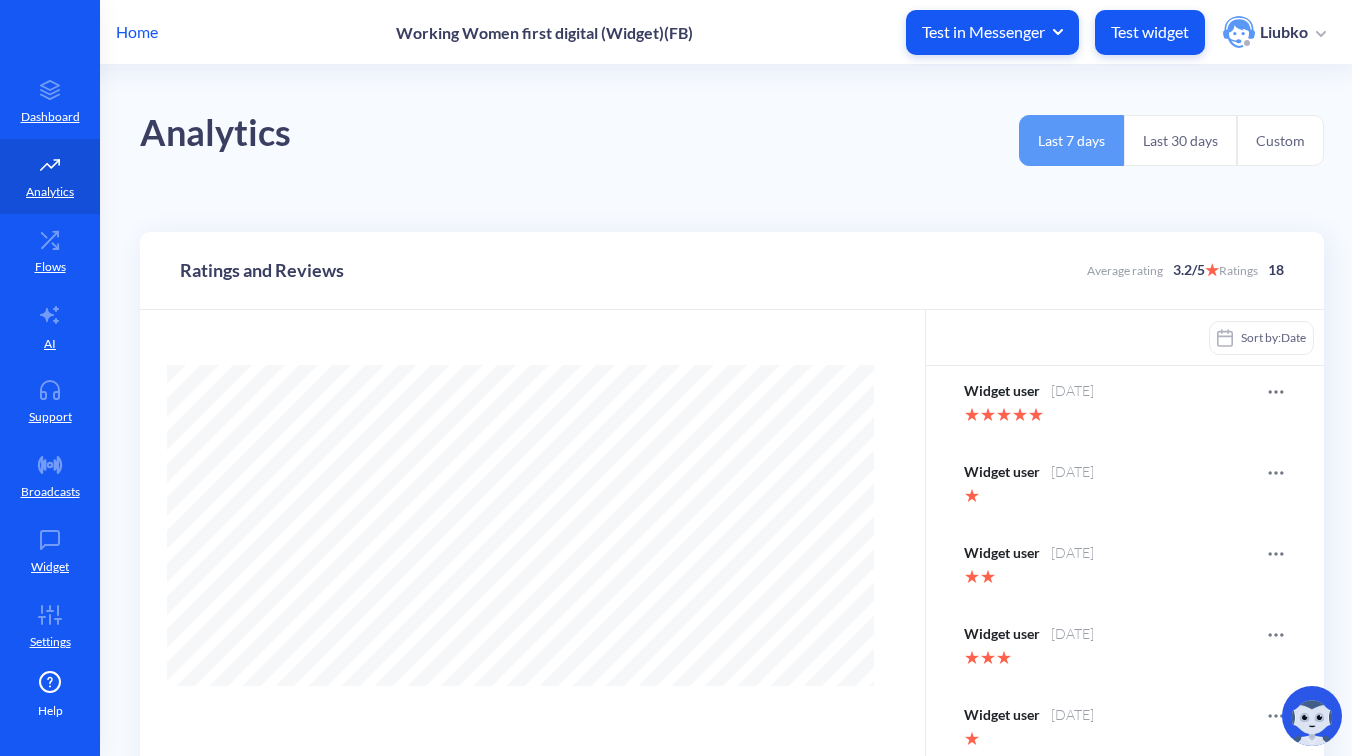 scroll, scrollTop: 0, scrollLeft: 0, axis: both 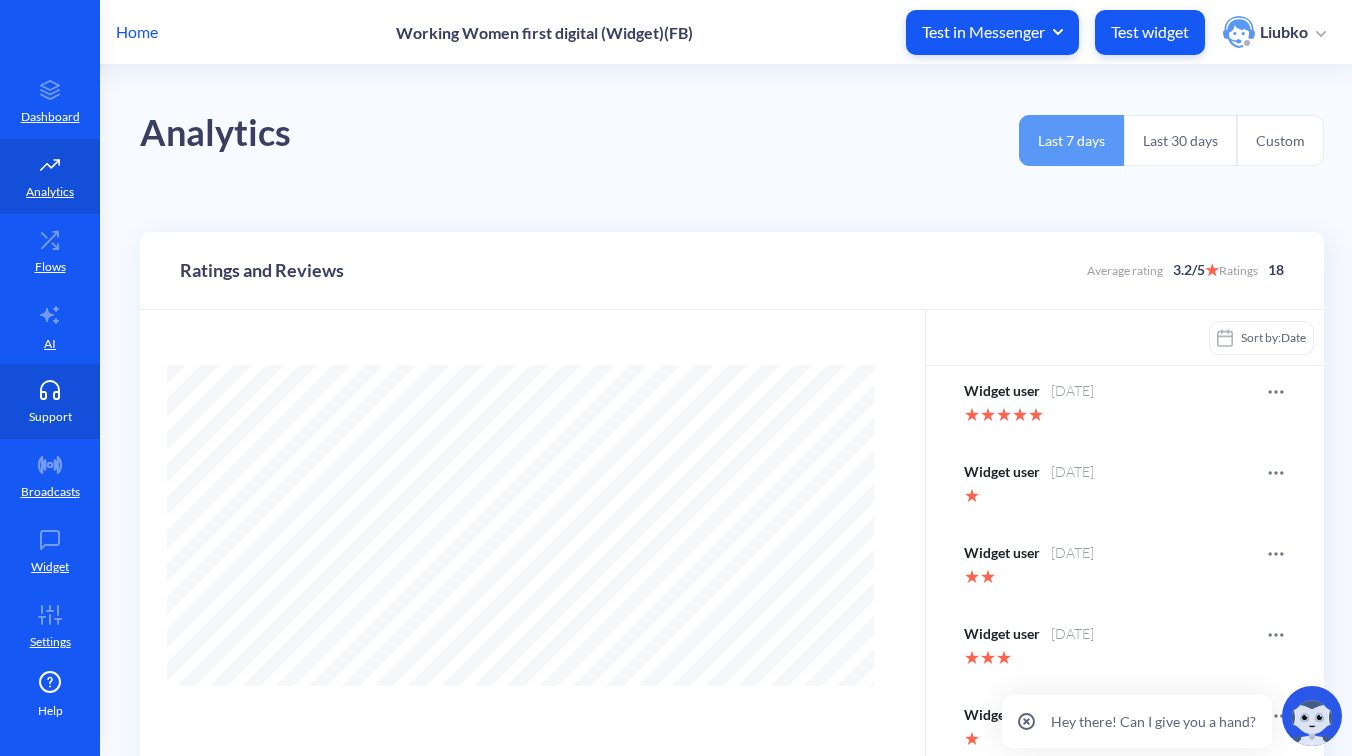 click on "Support" at bounding box center (50, 417) 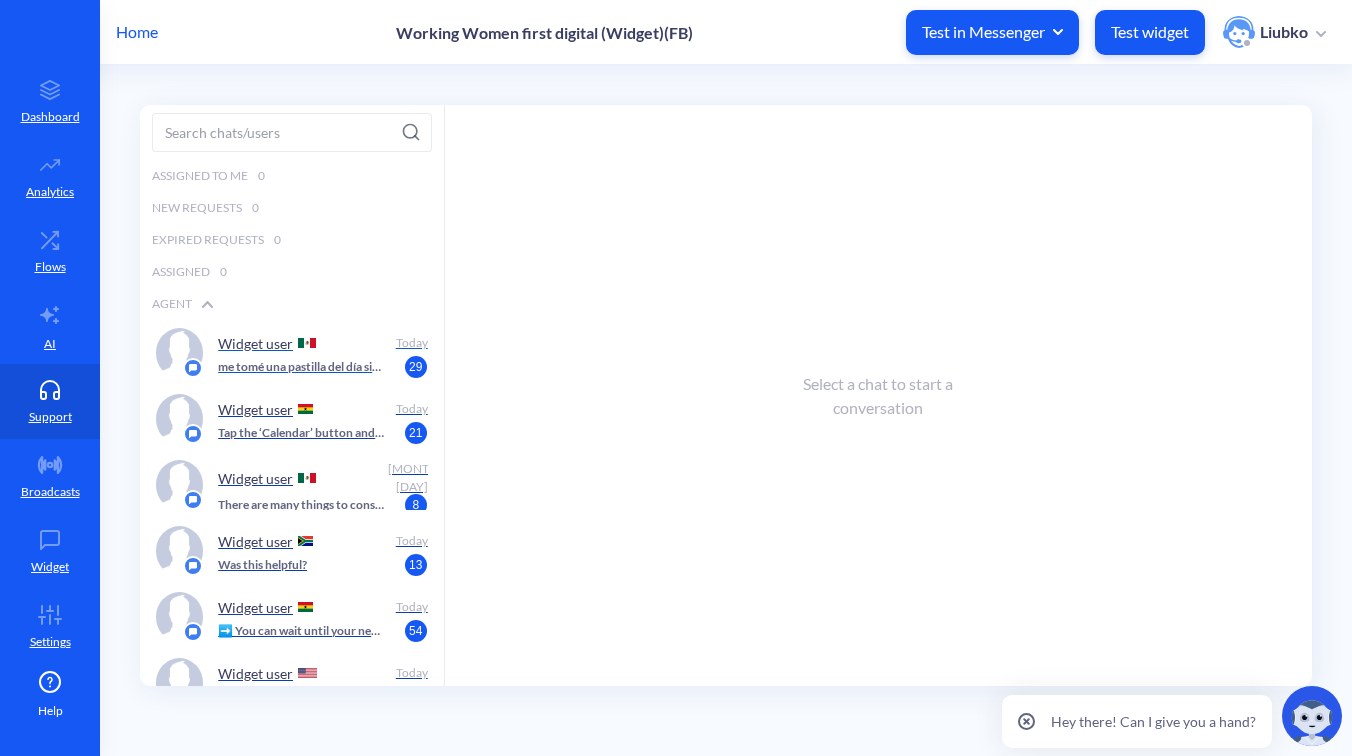 click on "me tomé una pastilla del día siguiente y cinco días después sangre es normal o estoy embarazada" at bounding box center [301, 367] 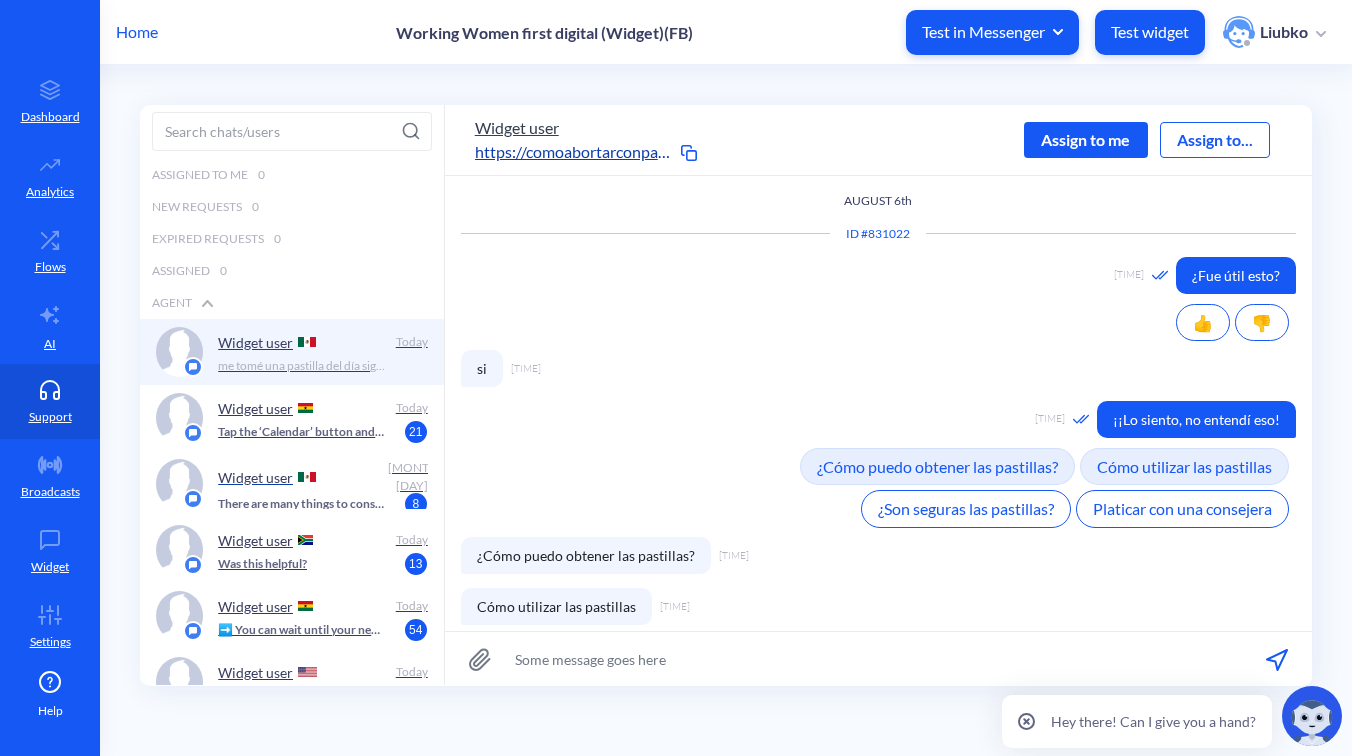 scroll, scrollTop: 824, scrollLeft: 0, axis: vertical 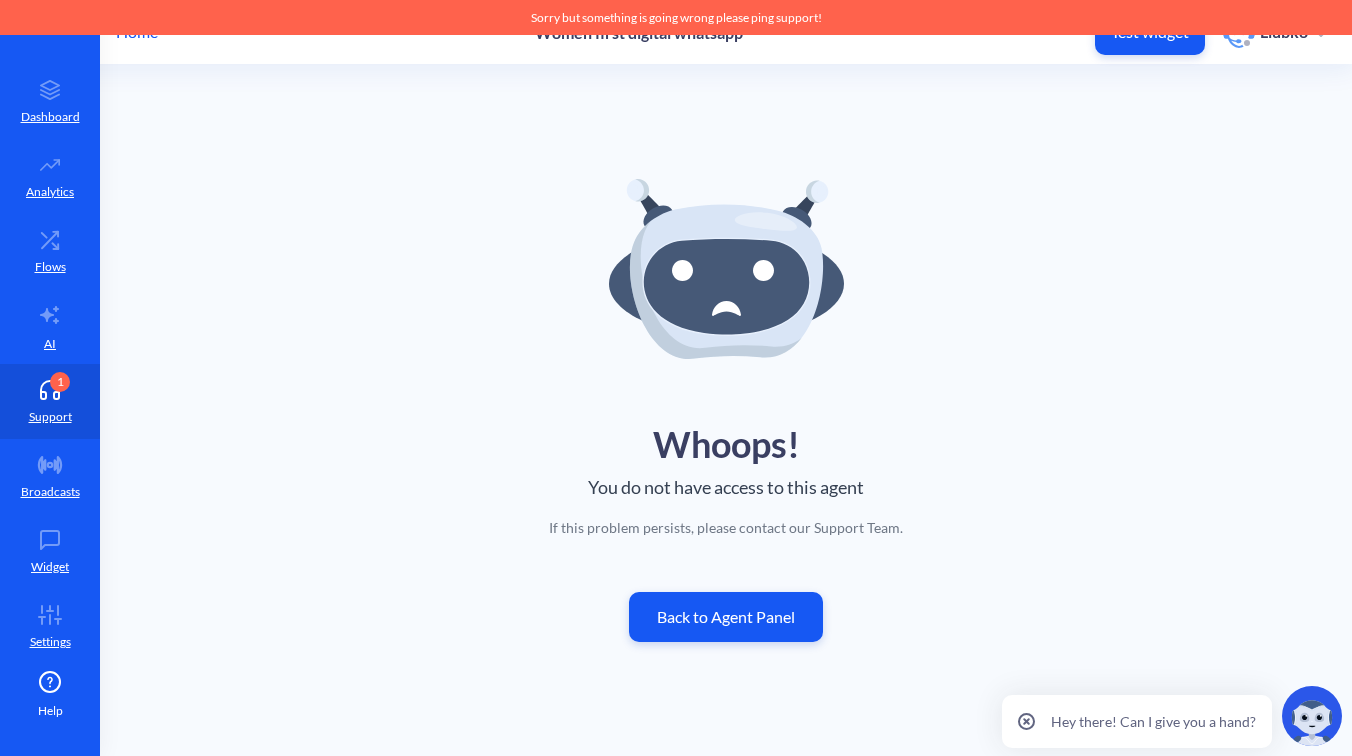 click on "Whoops! You do not have access to this agent If this problem persists, please contact our Support Team. Back to Agent Panel" at bounding box center (726, 410) 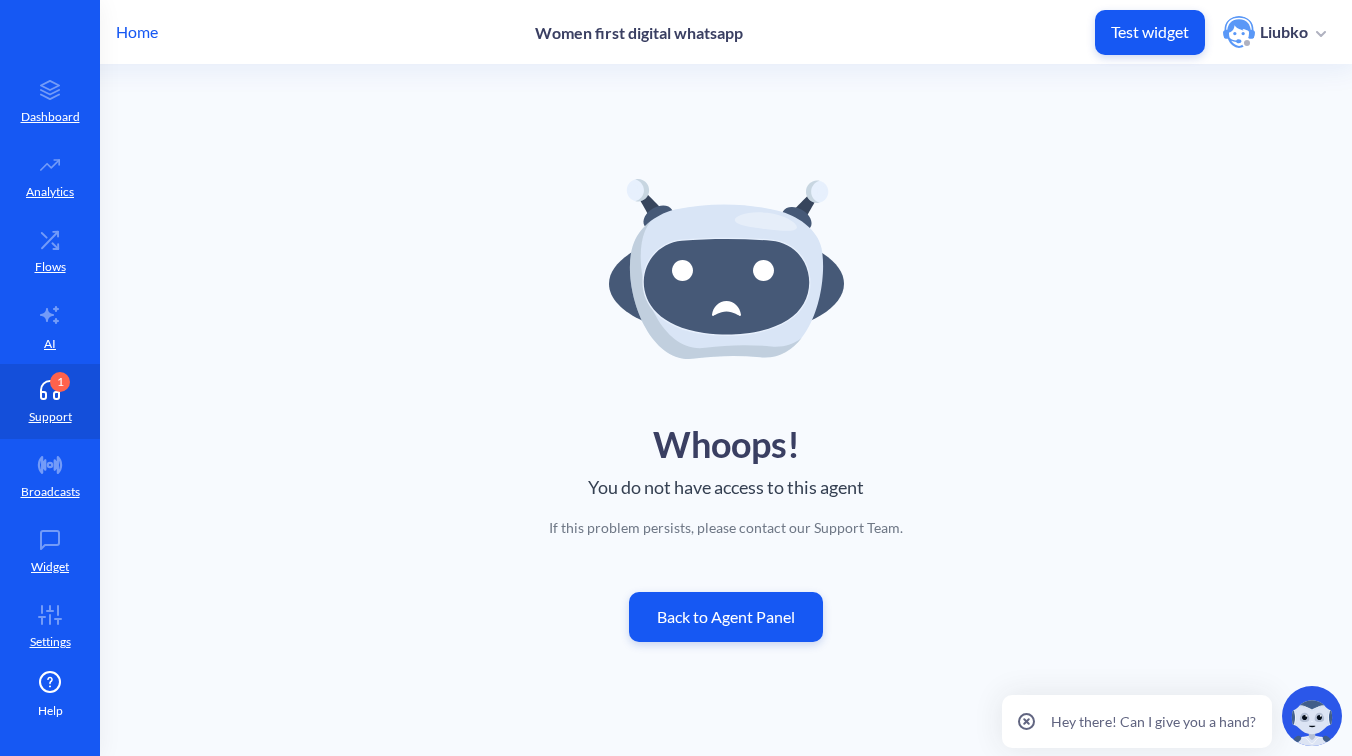 click on "Home" at bounding box center [137, 32] 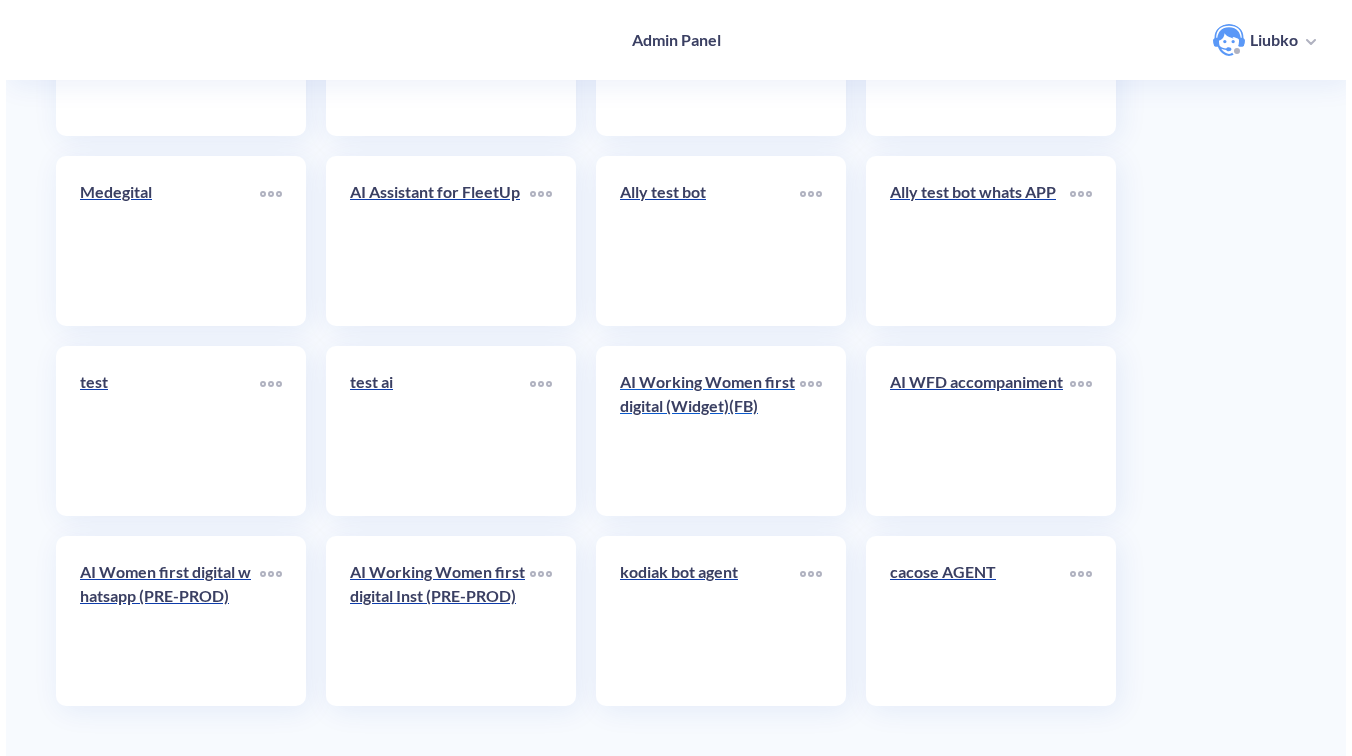 scroll, scrollTop: 0, scrollLeft: 0, axis: both 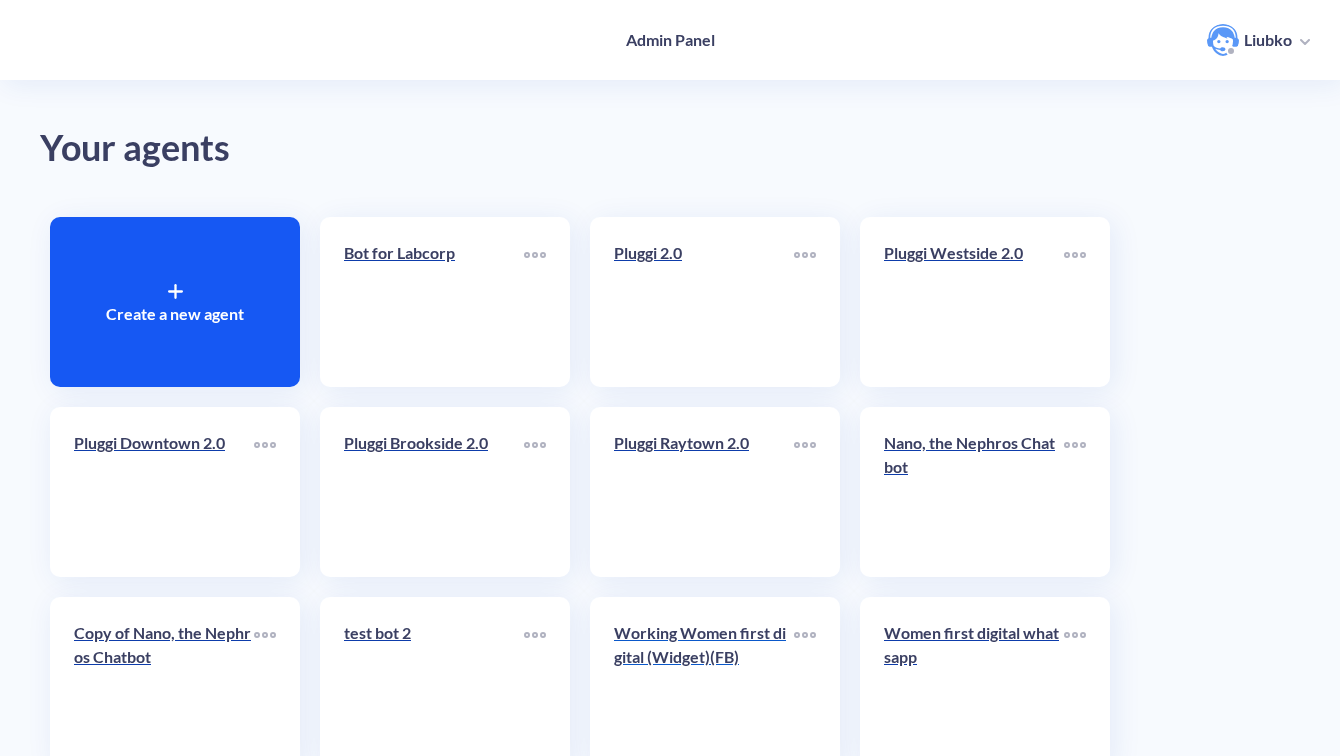 click on "Working Women first digital (Widget)(FB)" at bounding box center (704, 653) 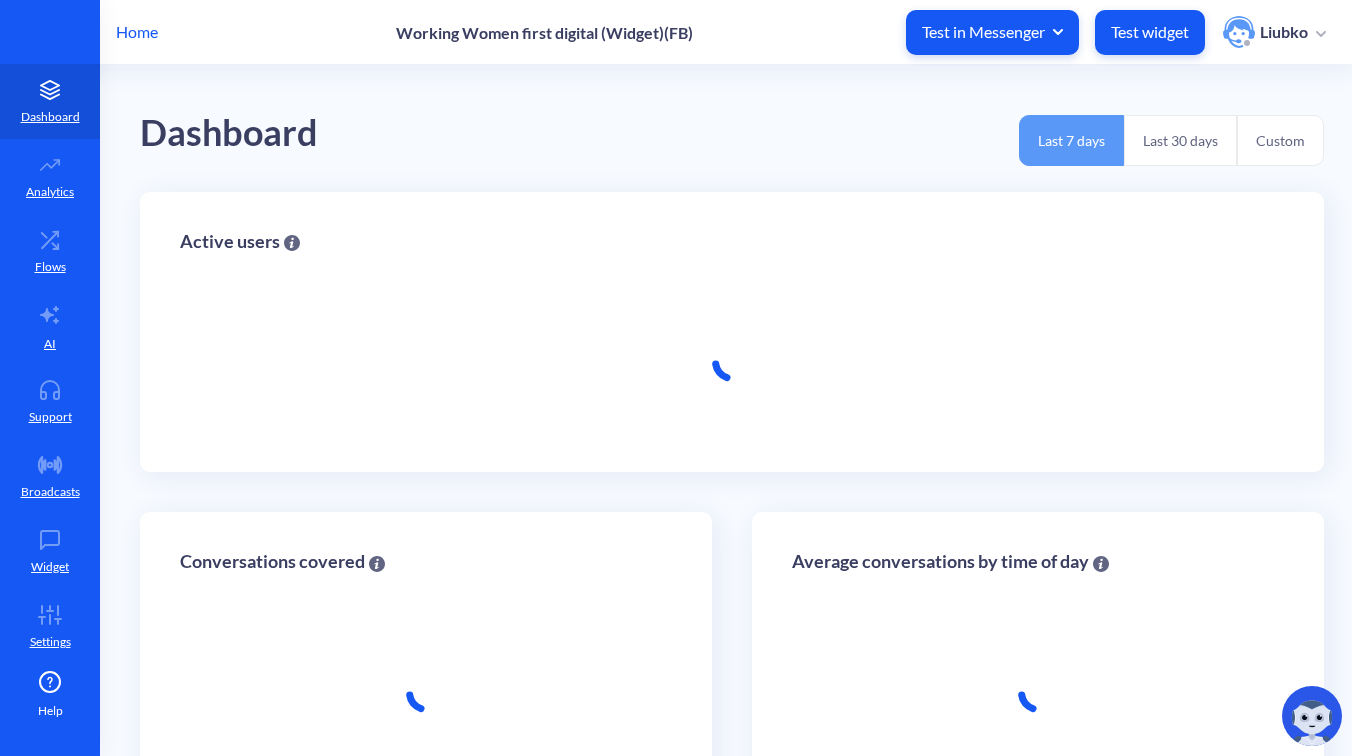 scroll, scrollTop: 0, scrollLeft: 0, axis: both 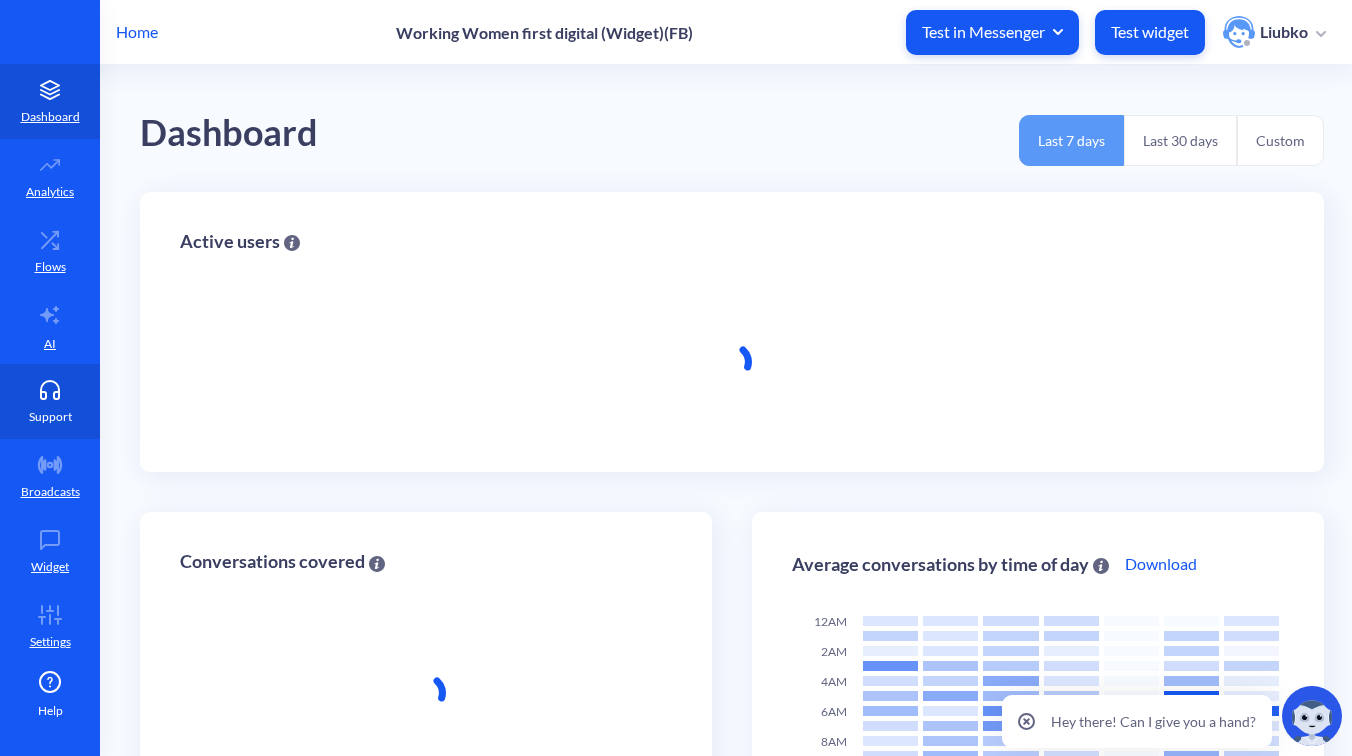 click 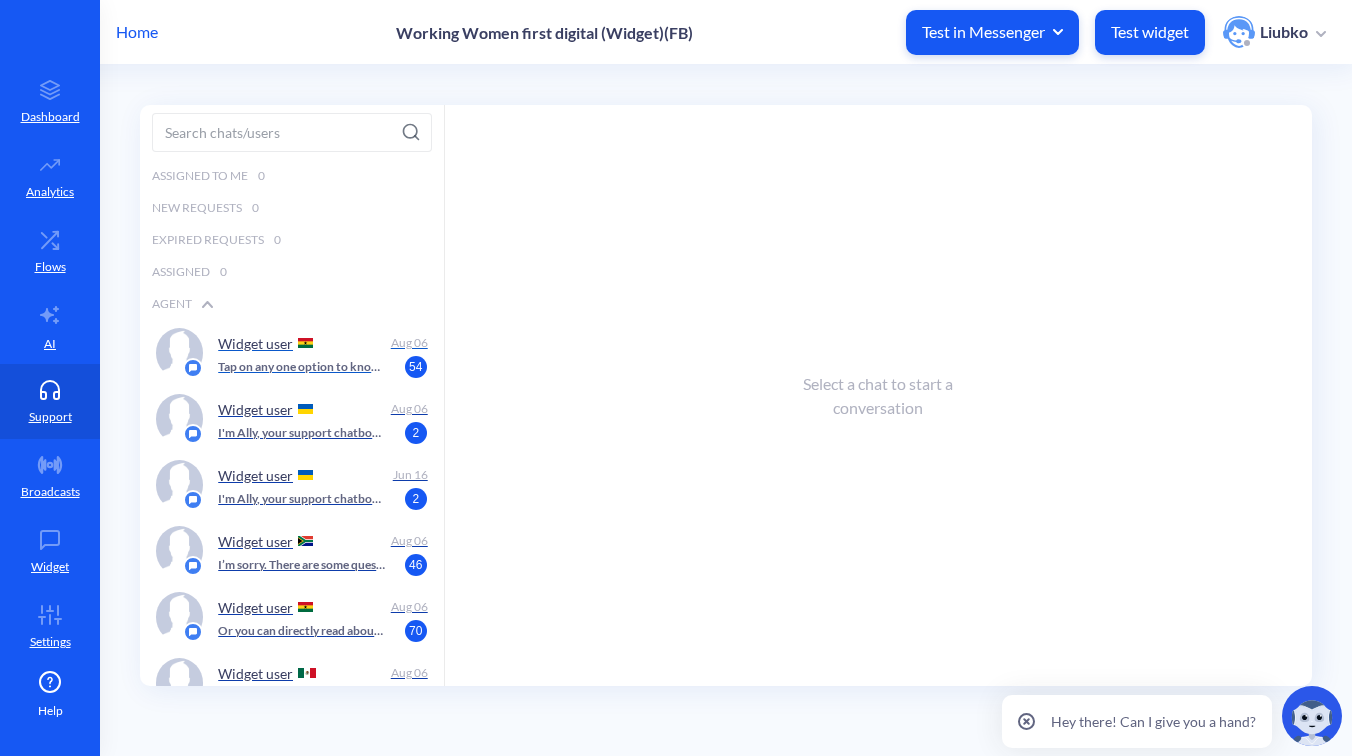 click on "Widget user   Aug 06 Tap on any one option to know more👇 54" at bounding box center [292, 353] 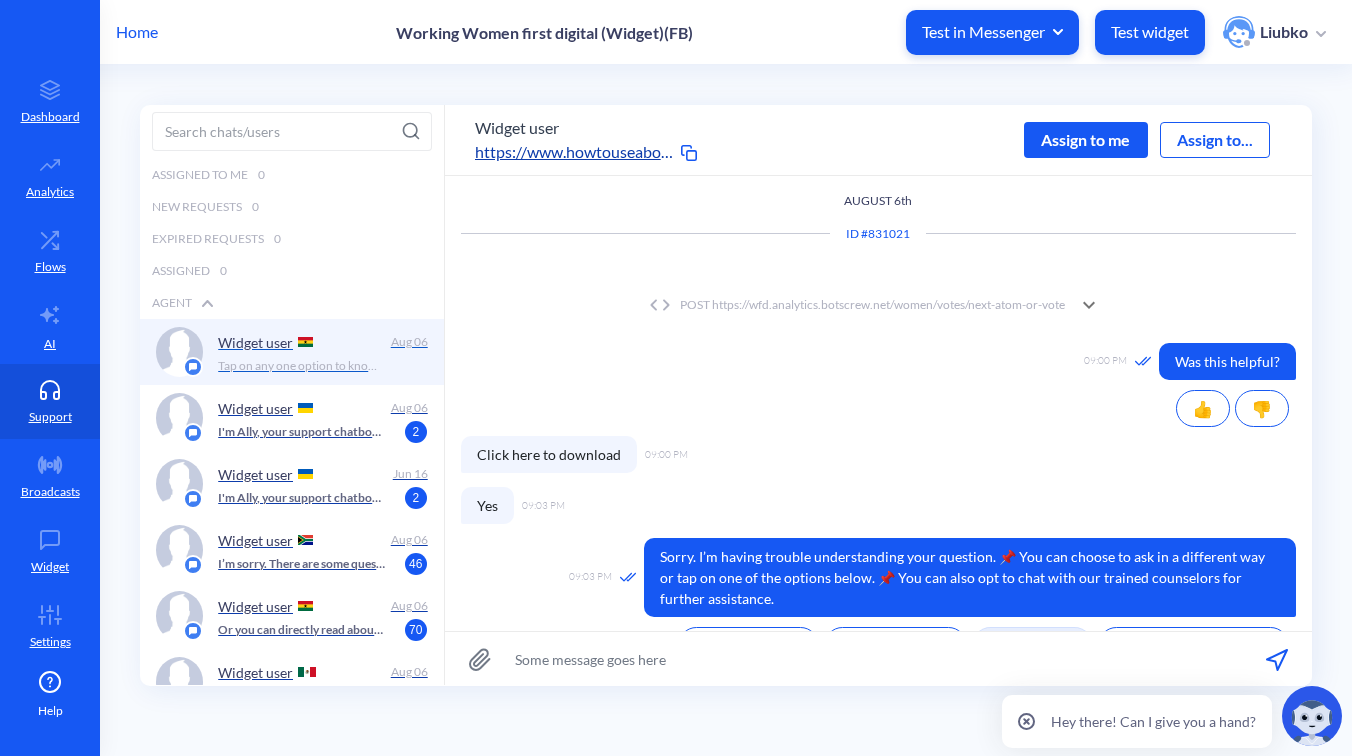 scroll, scrollTop: 566, scrollLeft: 0, axis: vertical 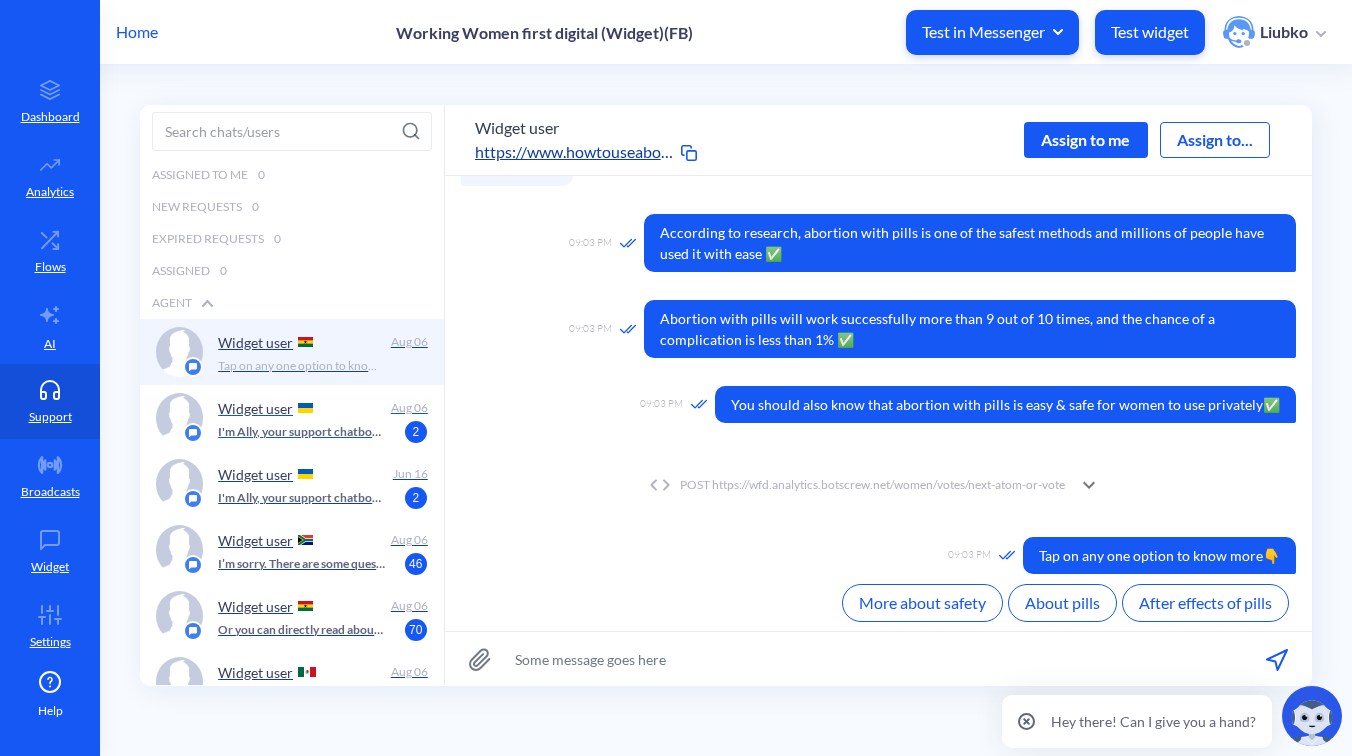 click on "Widget user" at bounding box center (255, 408) 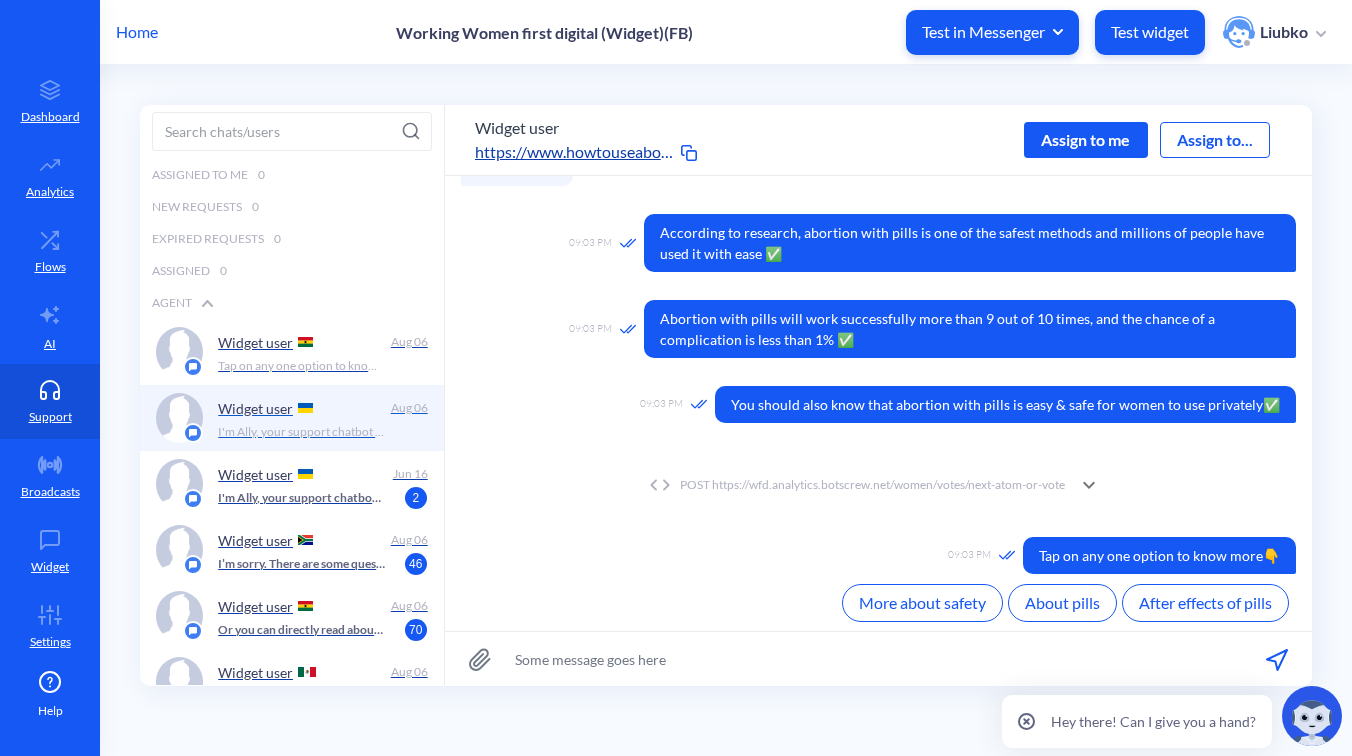 scroll, scrollTop: 0, scrollLeft: 0, axis: both 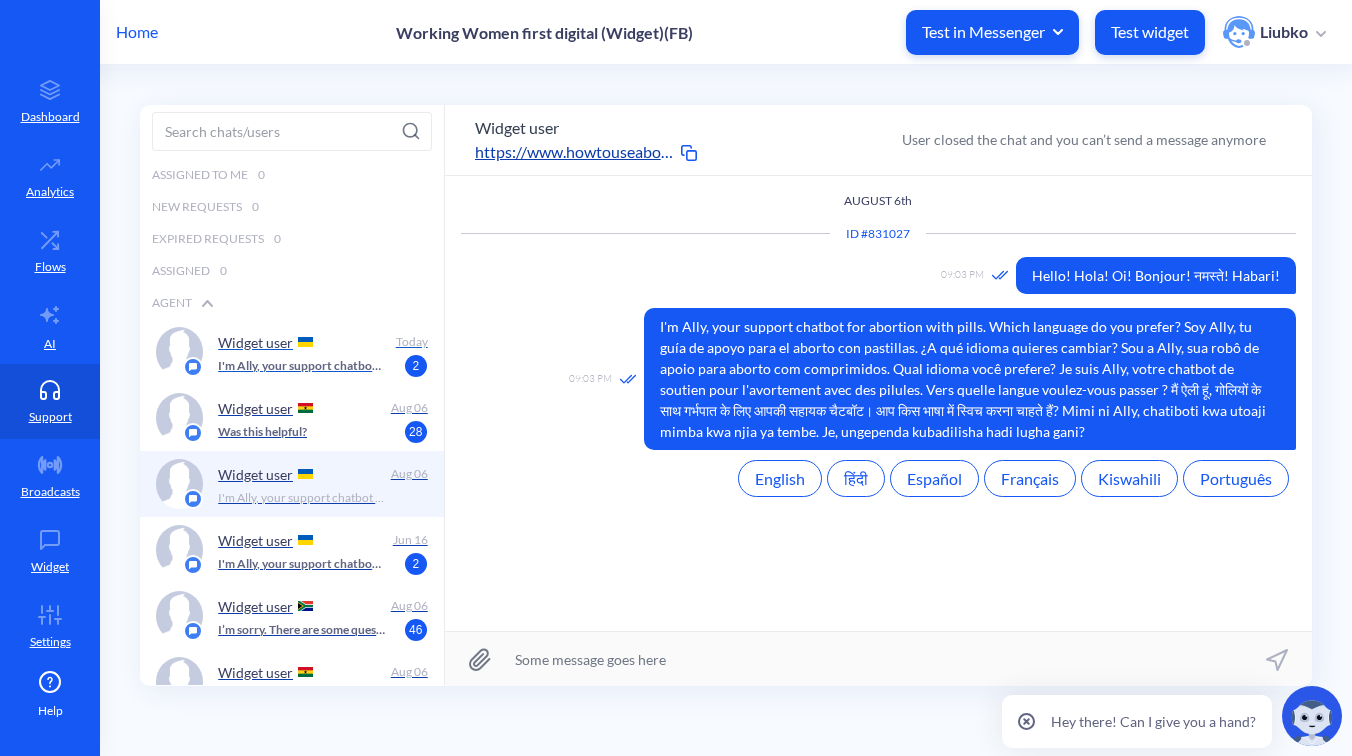 click on "I'm Ally, your support chatbot for abortion with pills. Which language do you prefer?
Soy Ally, tu guía de apoyo para el aborto con pastillas. ¿A qué idioma quieres cambiar?
Sou a Ally, sua robô de apoio para aborto com comprimidos. Qual idioma você prefere?
Je suis Ally, votre chatbot de soutien pour l'avortement avec des pilules. Vers quelle langue voulez-vous passer ?
मैं ऐली हूं, गोलियों के साथ गर्भपात के लिए आपकी सहायक चैटबॉट। आप किस भाषा में स्विच करना चाहते हैं?
Mimi ni Ally, chatiboti kwa utoaji mimba kwa njia ya tembe. Je, ungependa kubadilisha hadi lugha gani?" at bounding box center [301, 366] 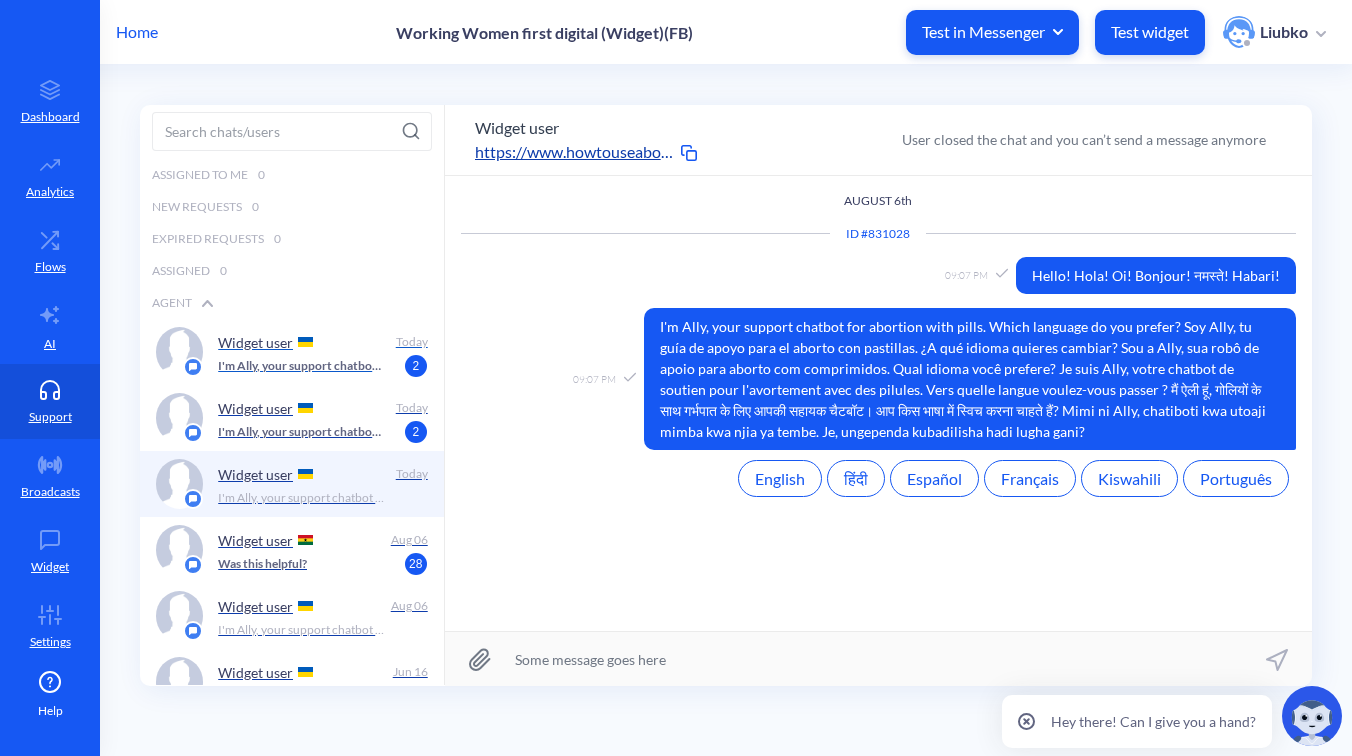 click on "Widget user" at bounding box center (255, 342) 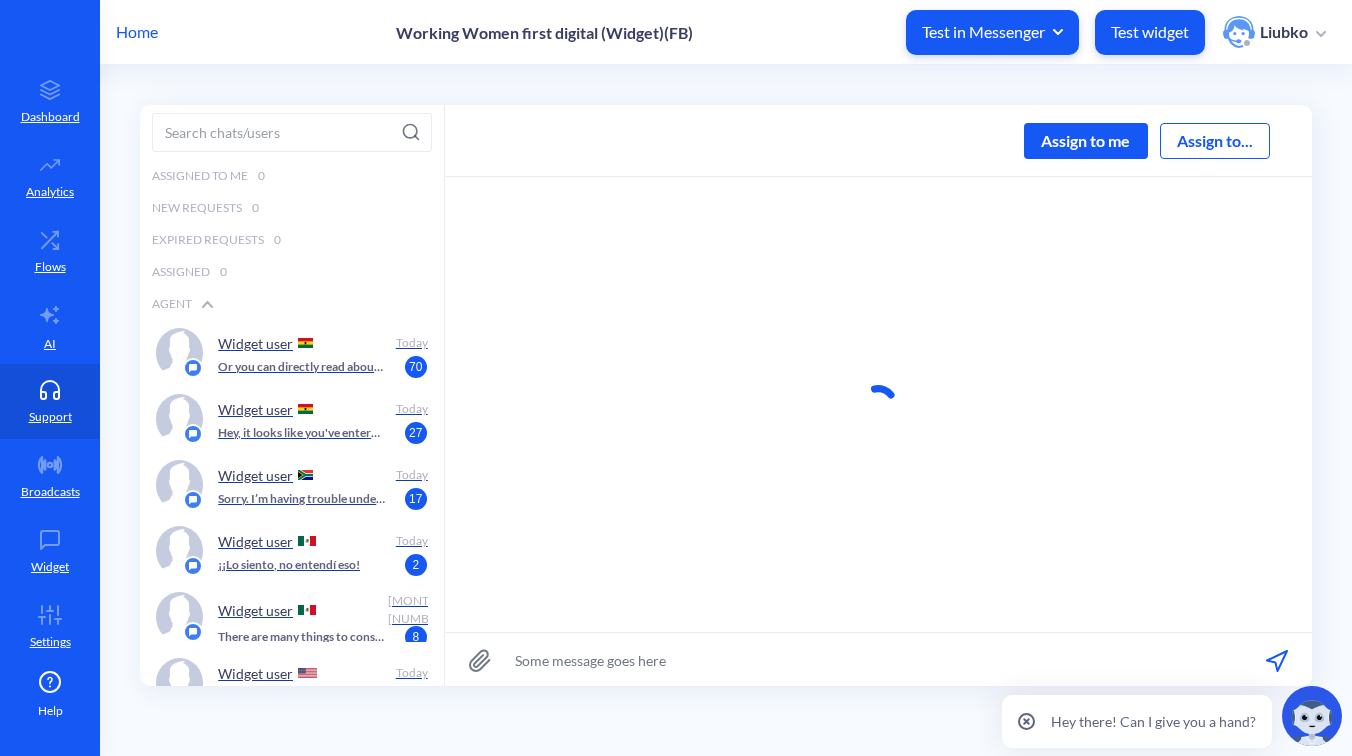 scroll, scrollTop: 0, scrollLeft: 0, axis: both 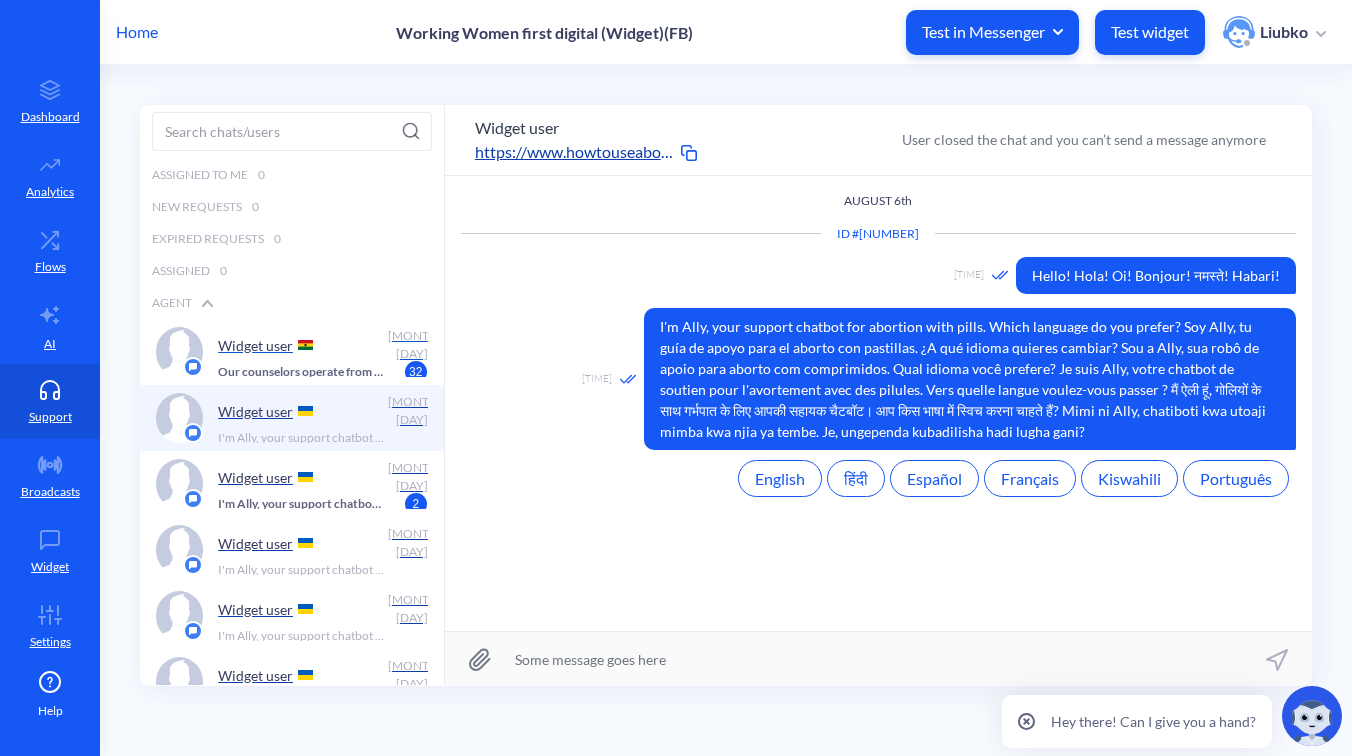 click on "Widget user" at bounding box center (299, 345) 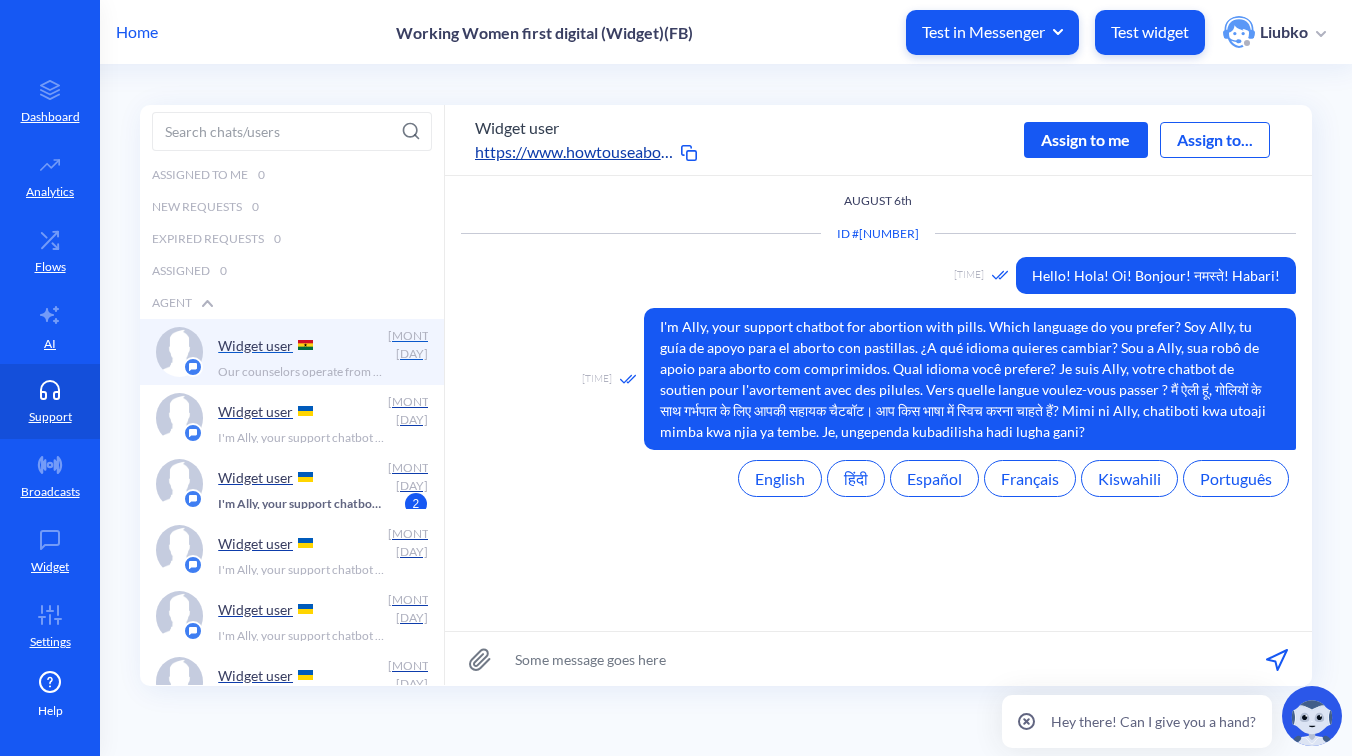 scroll, scrollTop: 983, scrollLeft: 0, axis: vertical 